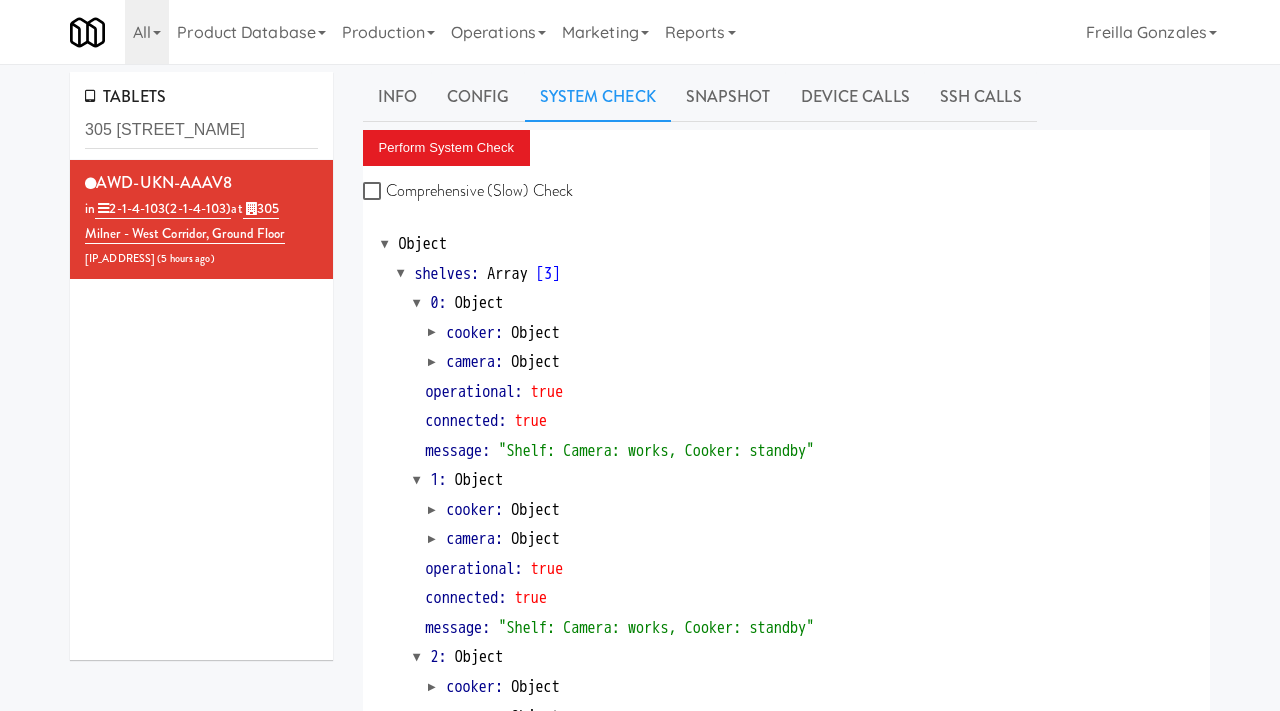scroll, scrollTop: 0, scrollLeft: 0, axis: both 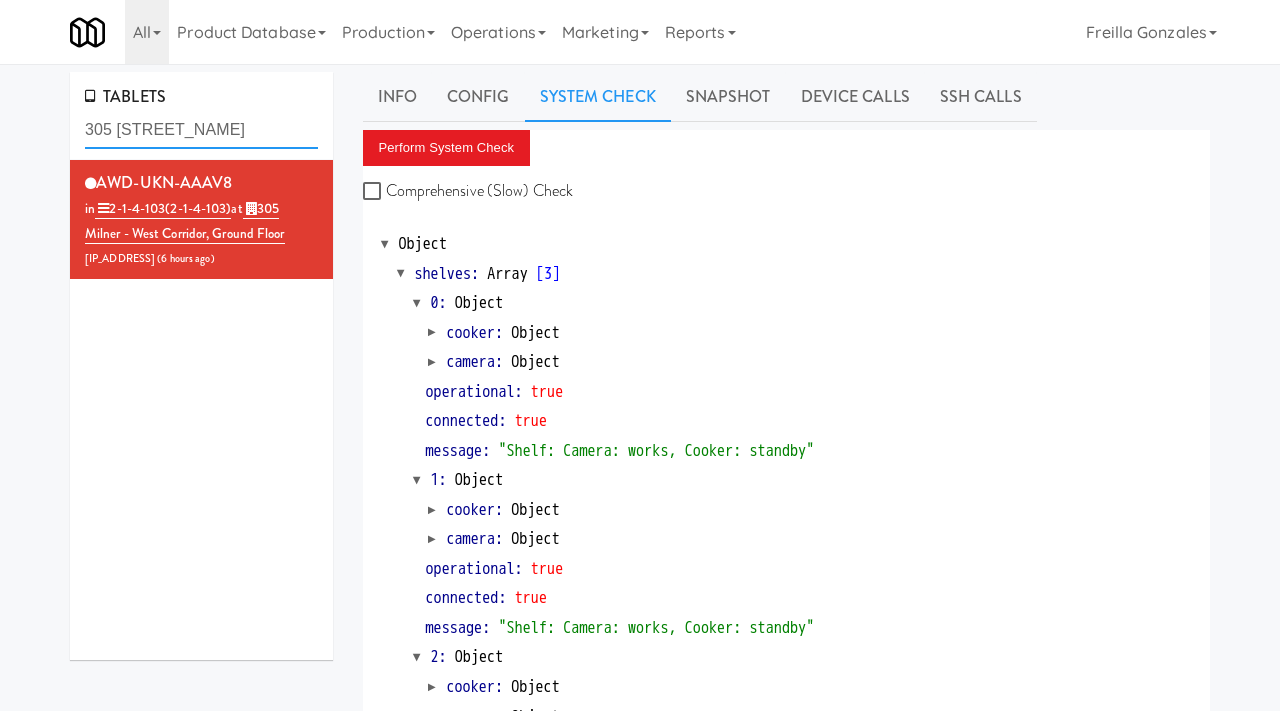 click on "305 [STREET_NAME]" at bounding box center [201, 130] 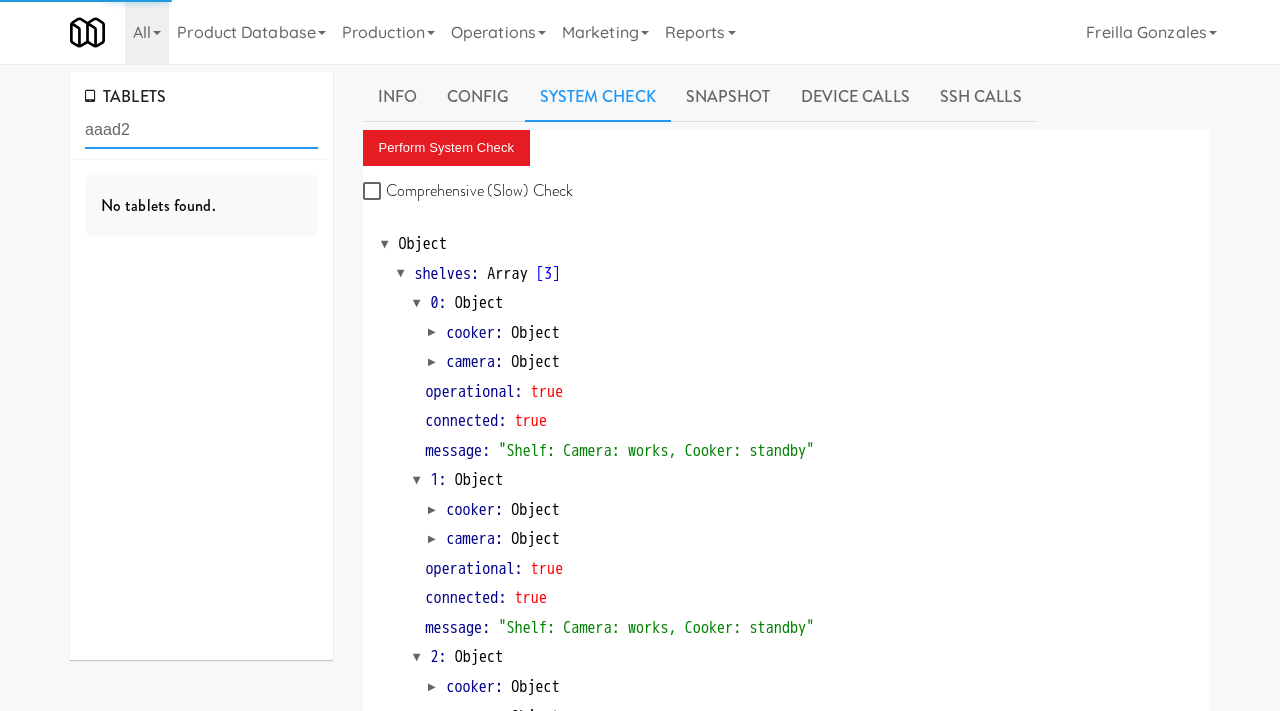 type on "aaad2" 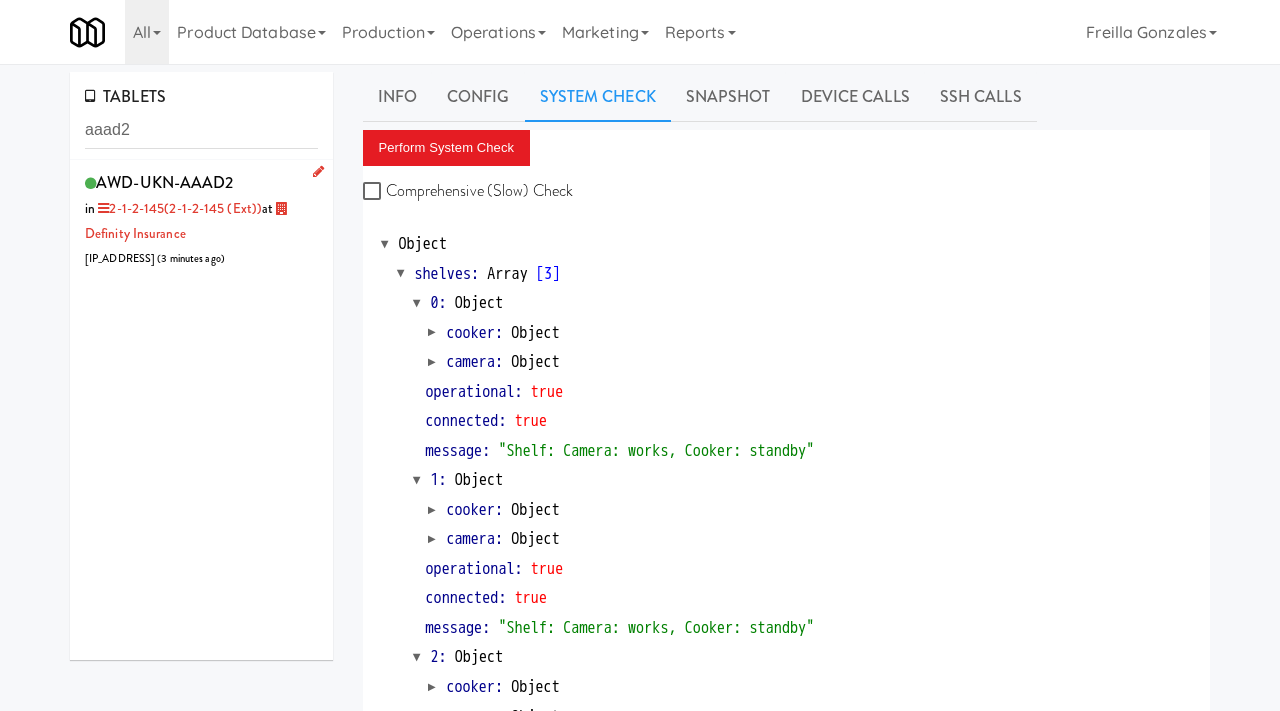 click on "AWD-UKN-AAAD2   in     2-1-2-145  (2-1-2-145 (ext))  at     Definity Insurance [IP_ADDRESS] ( 3 minutes ago )" at bounding box center (201, 219) 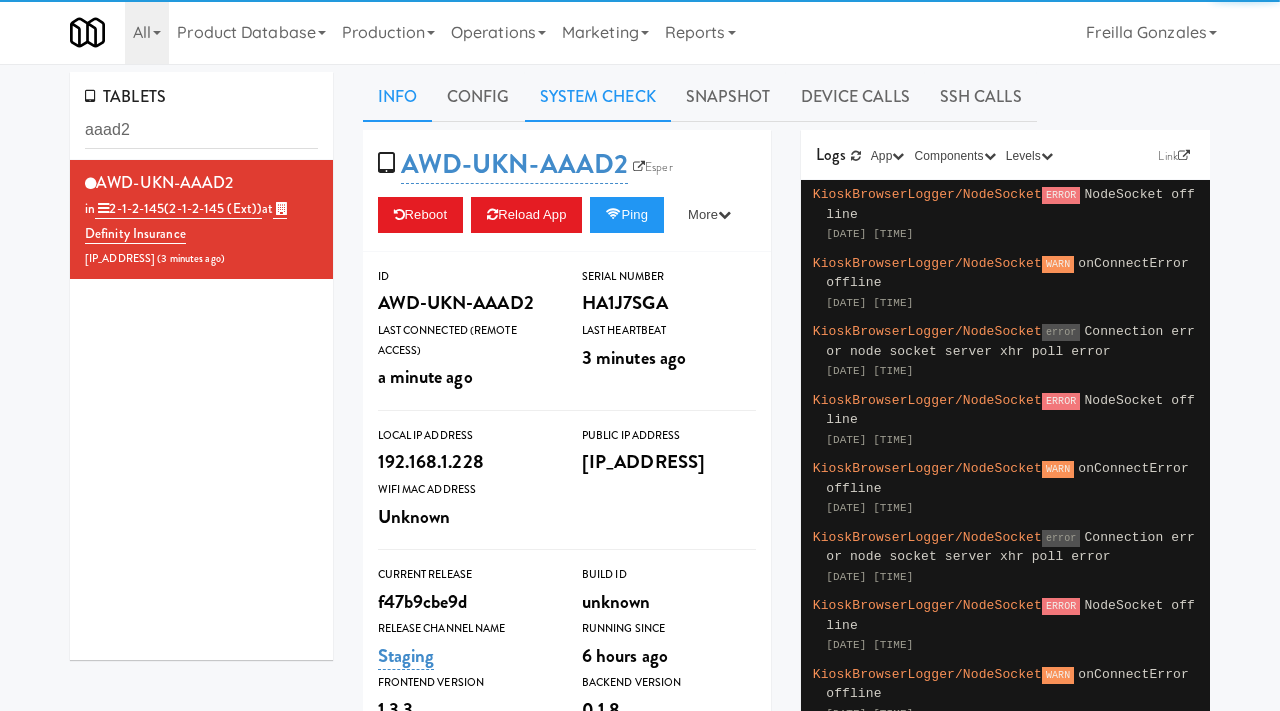 click on "System Check" at bounding box center (598, 97) 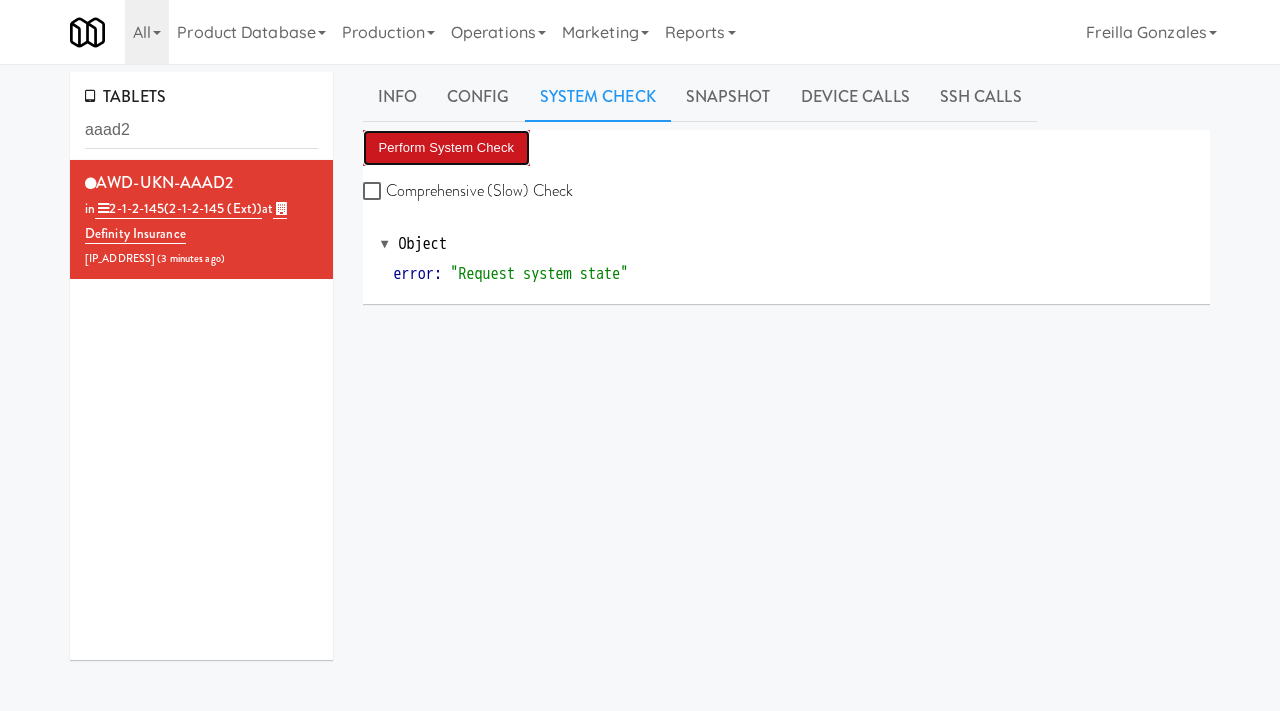 click on "Perform System Check" at bounding box center [447, 148] 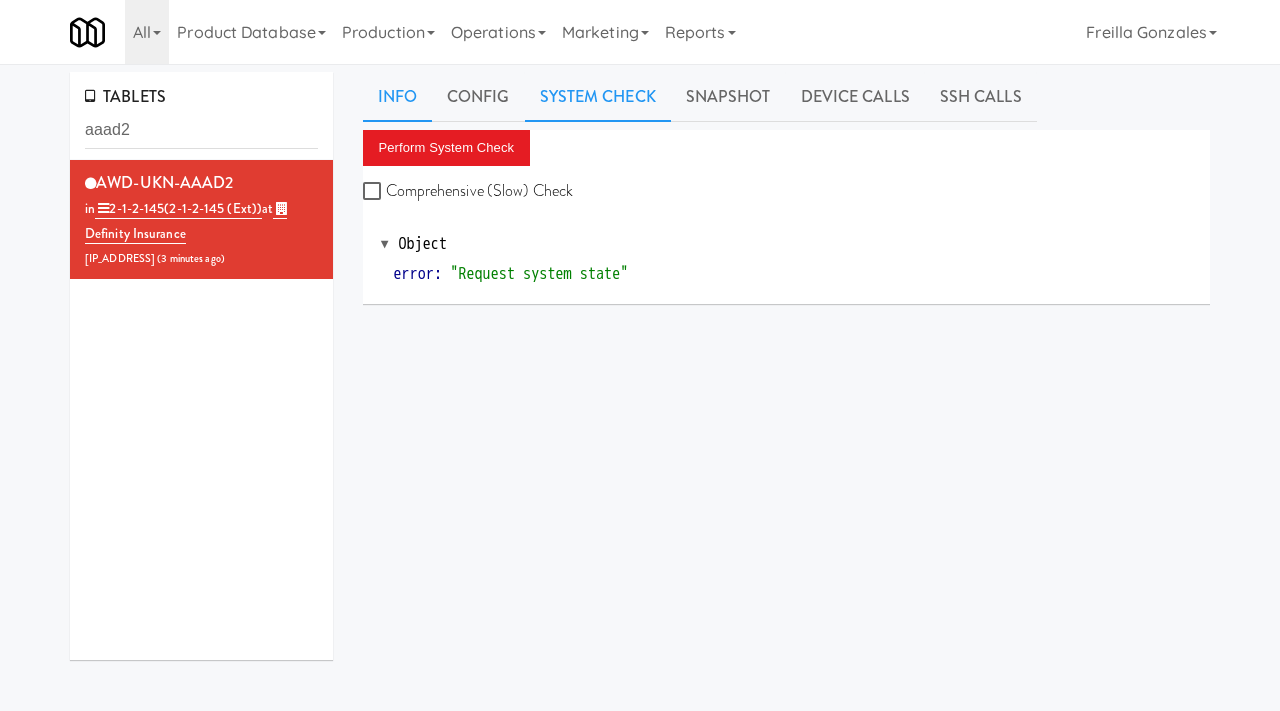 click on "Info" at bounding box center [397, 97] 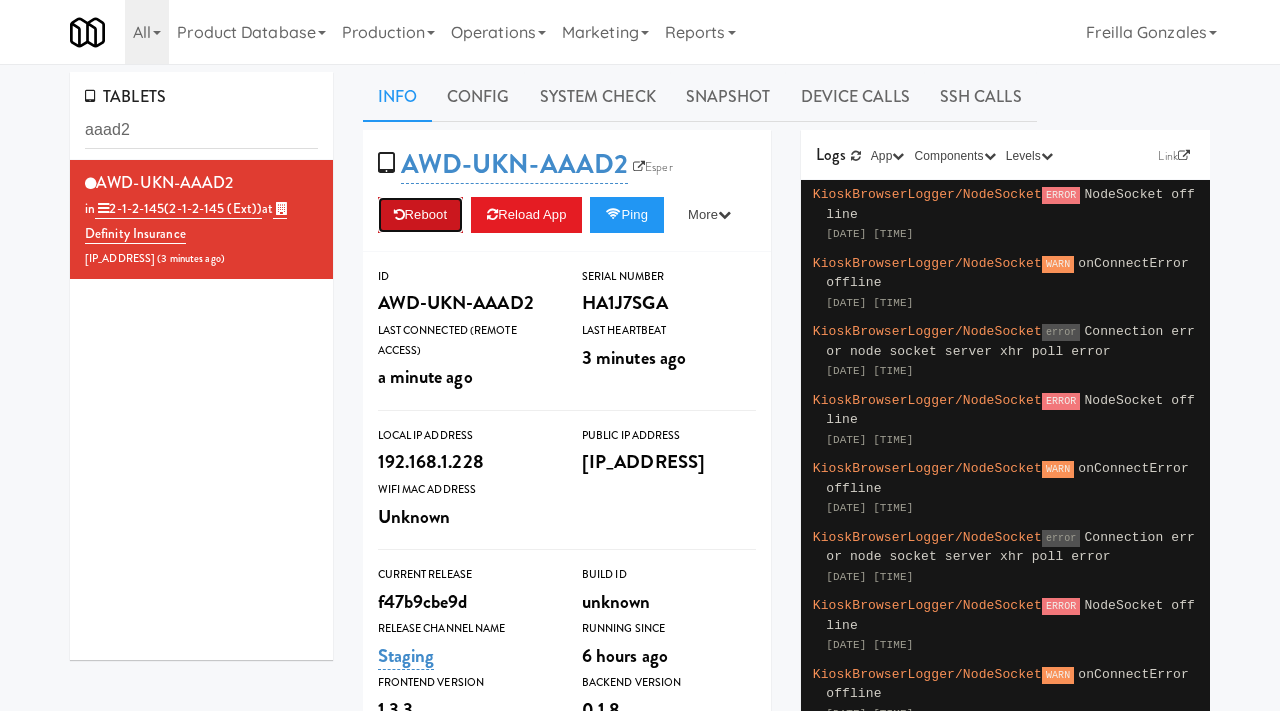 click on "Reboot" at bounding box center (421, 215) 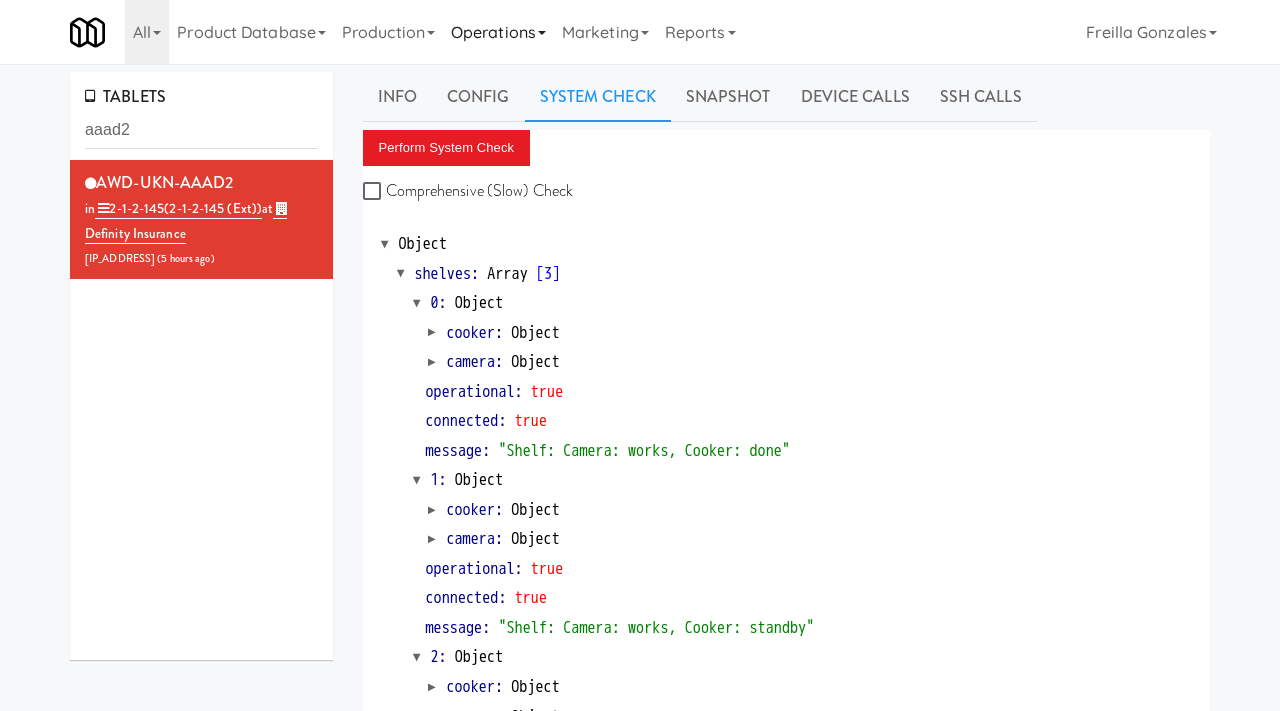 scroll, scrollTop: 0, scrollLeft: 0, axis: both 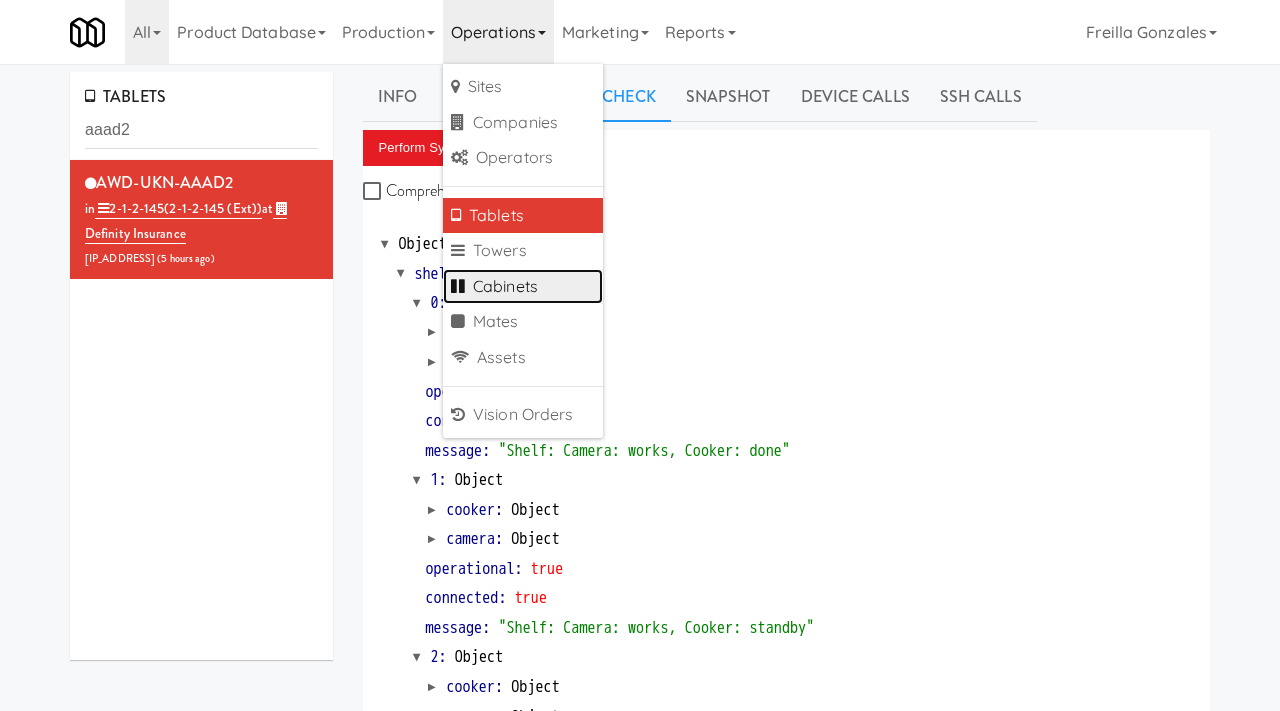 click on "Cabinets" at bounding box center (523, 287) 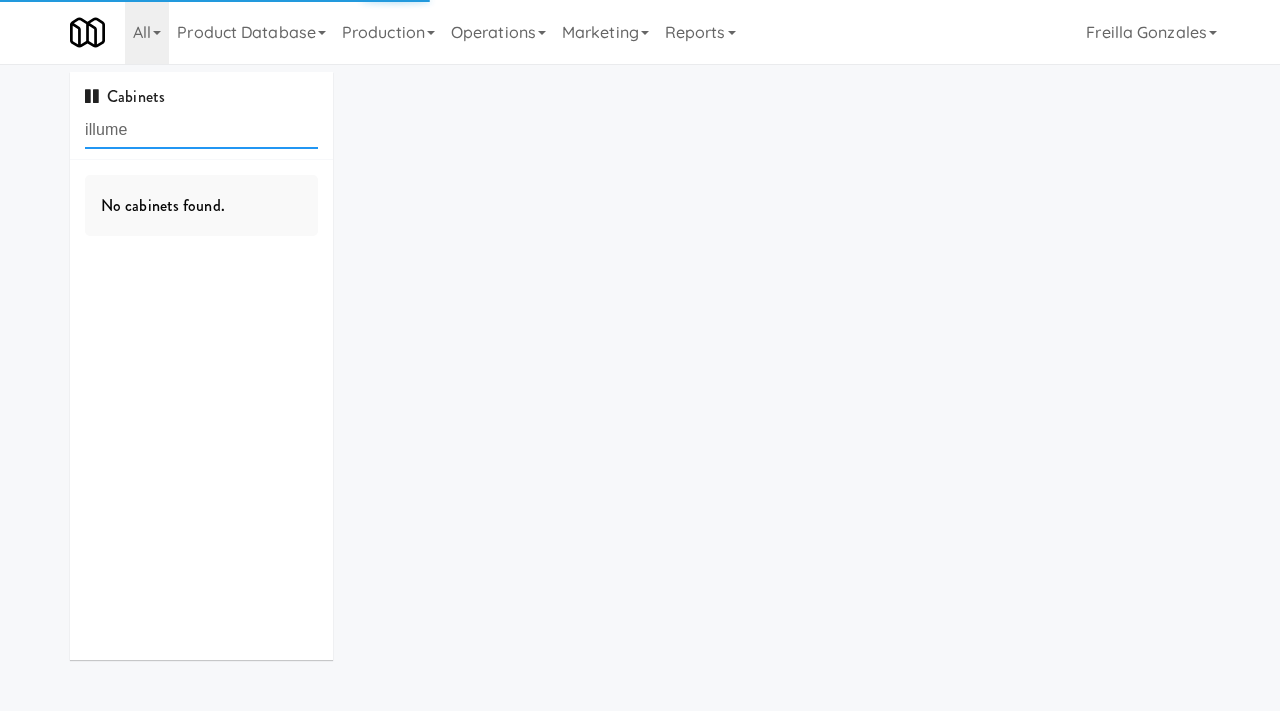 type on "illume" 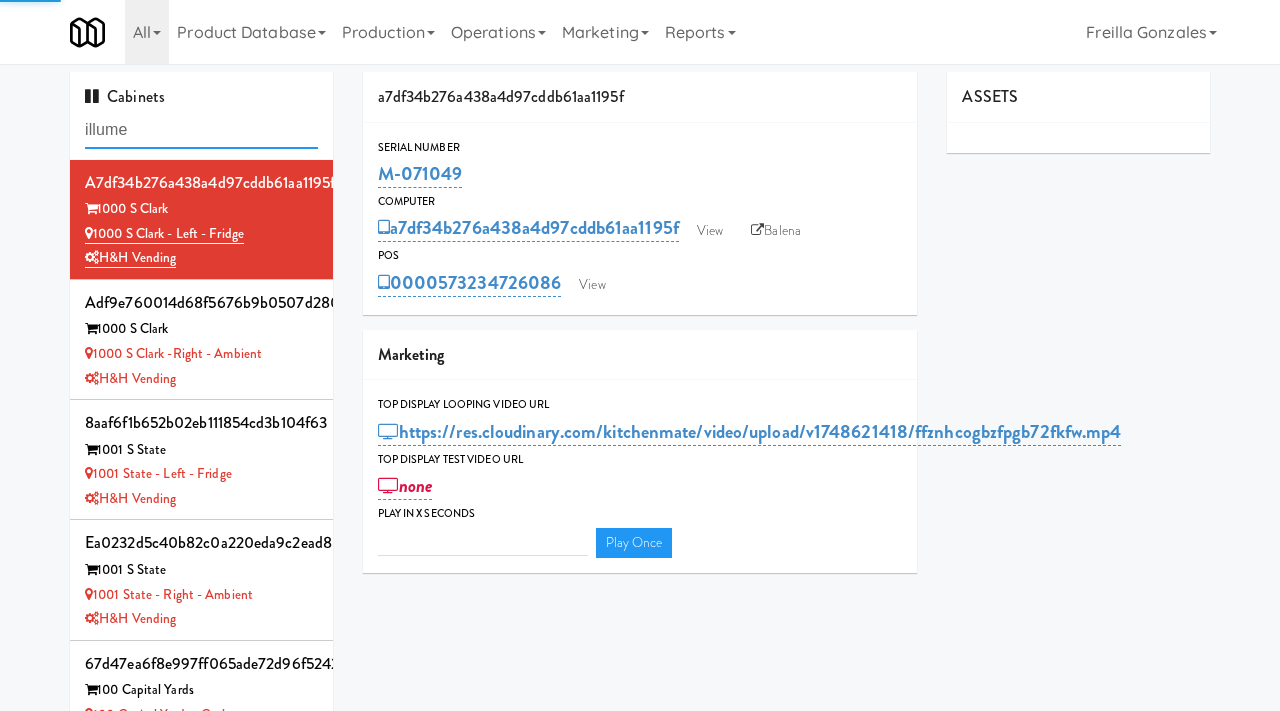 type on "3" 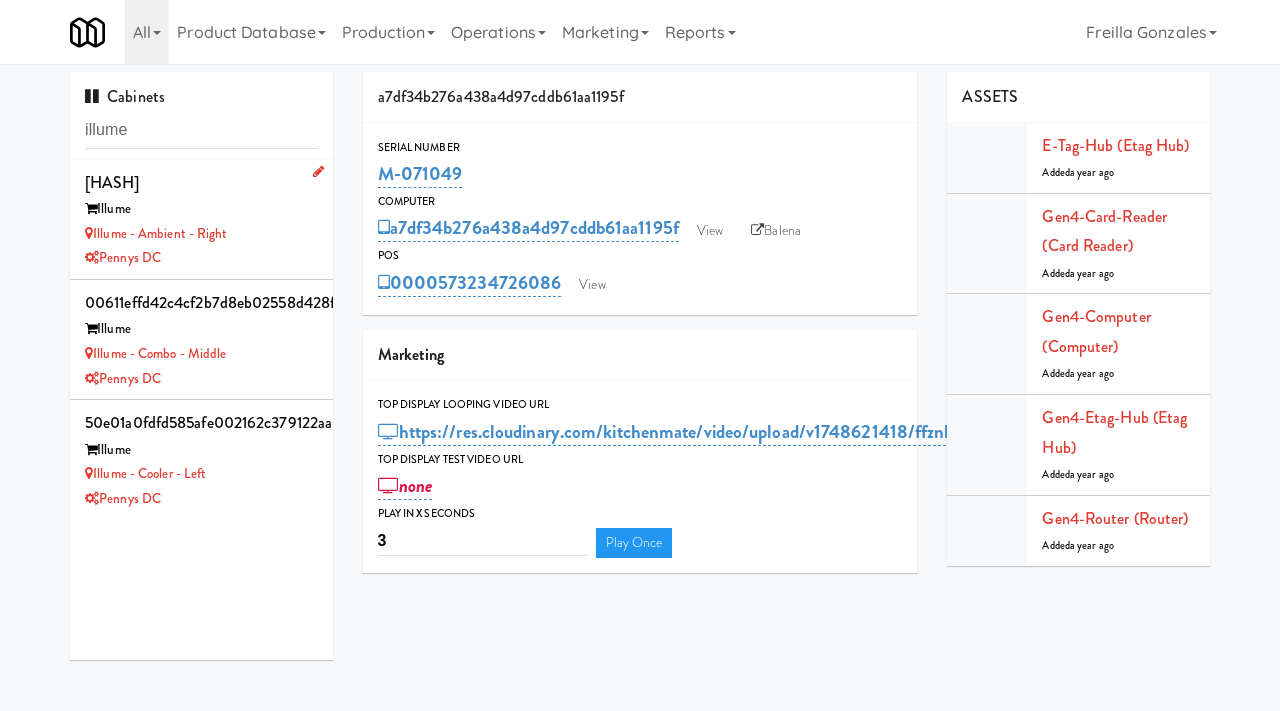 click on "Illume - Ambient - Right" at bounding box center (201, 234) 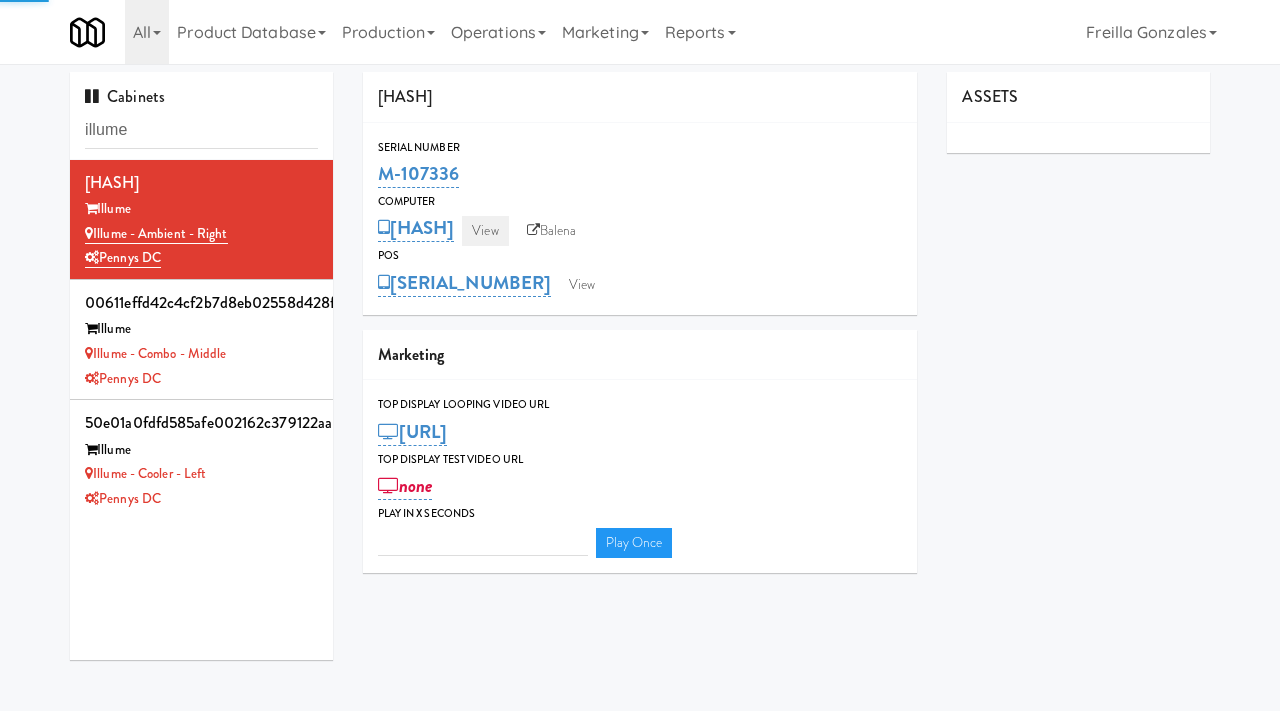 type on "3" 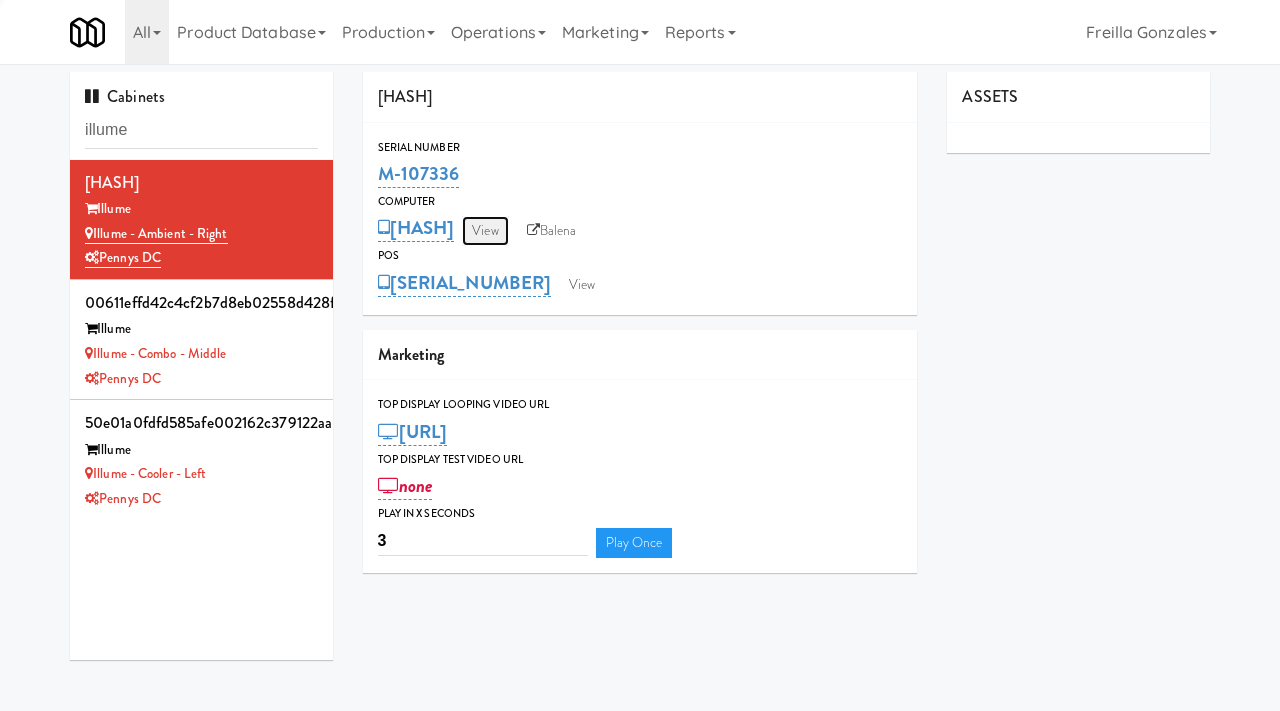 click on "View" at bounding box center [485, 231] 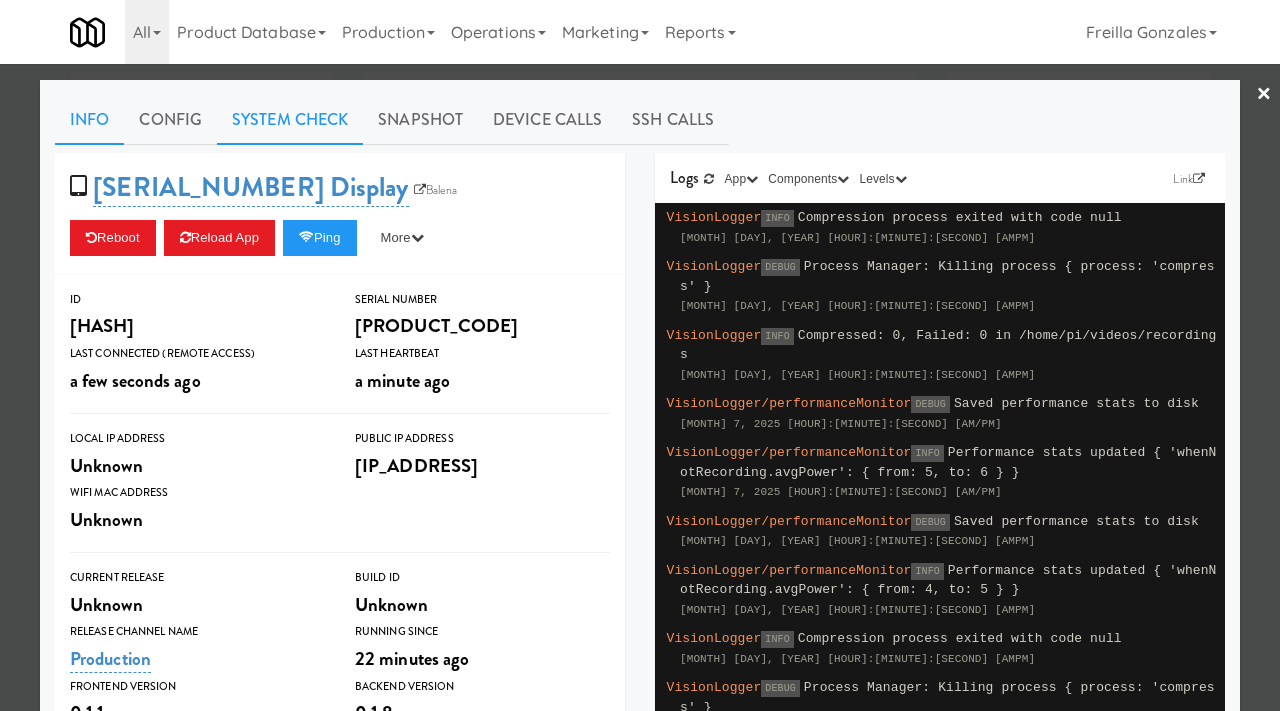 click on "System Check" at bounding box center (290, 120) 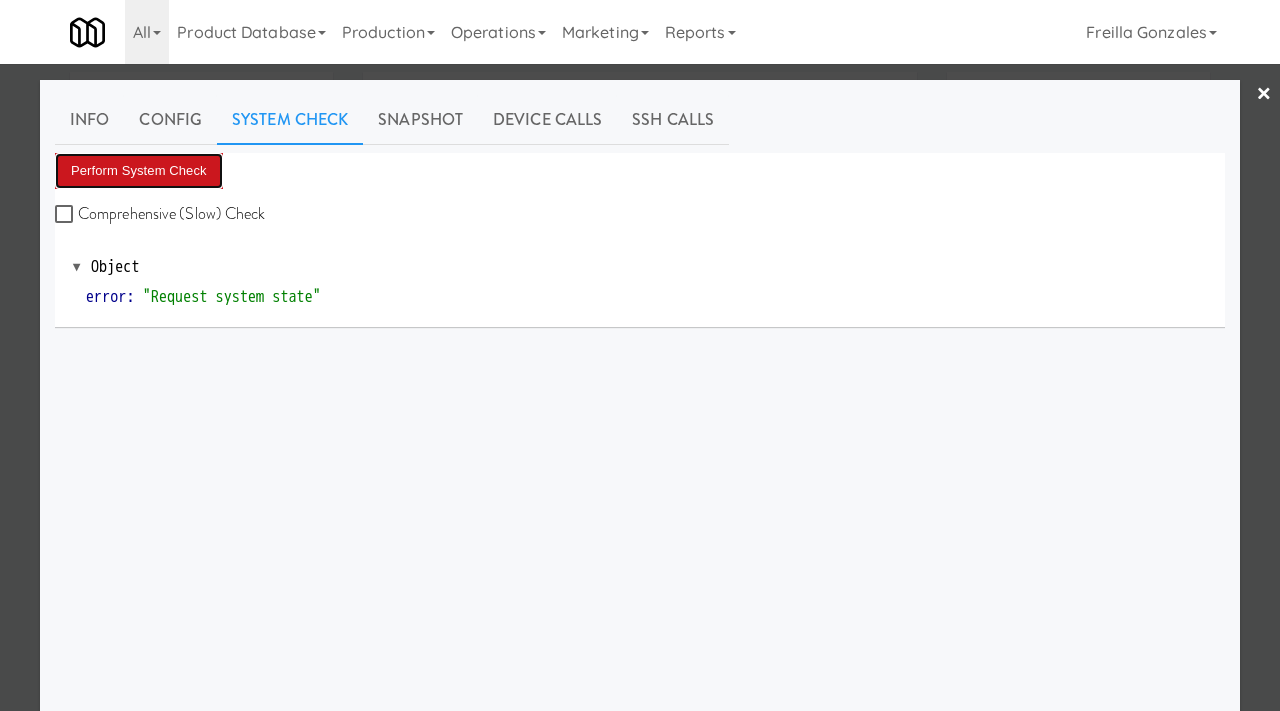 click on "Perform System Check" at bounding box center [139, 171] 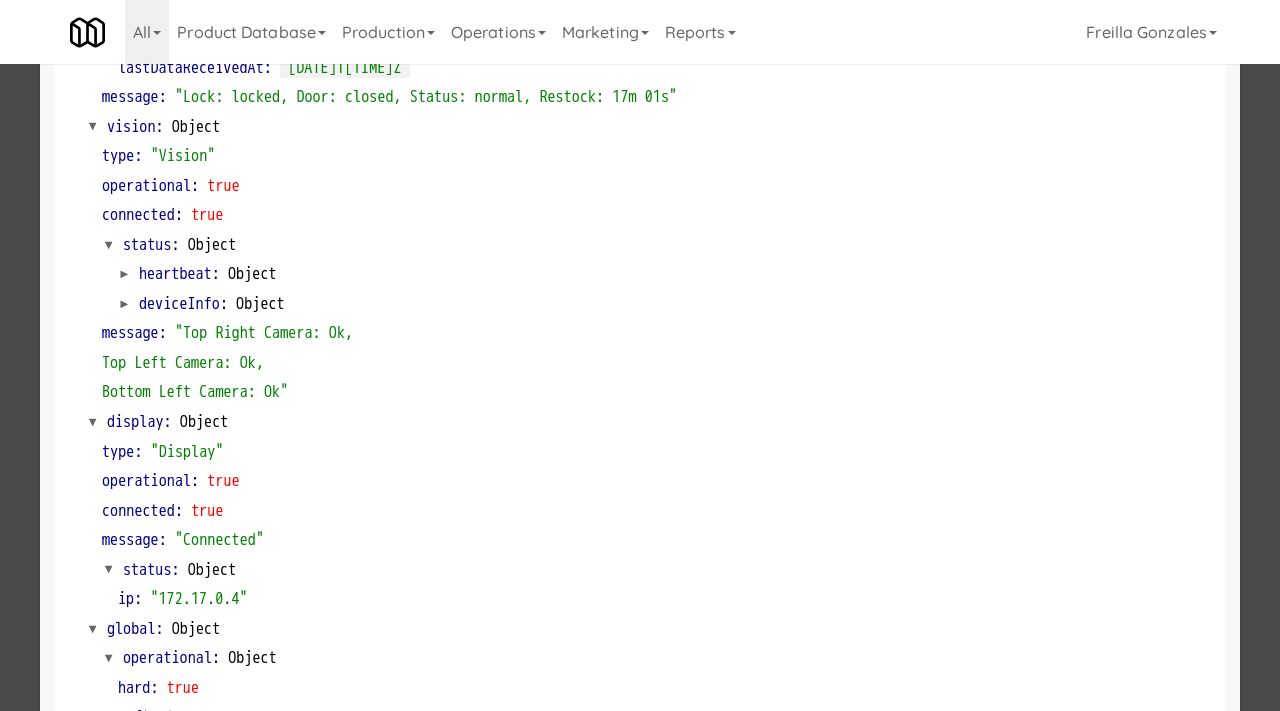 scroll, scrollTop: 842, scrollLeft: 0, axis: vertical 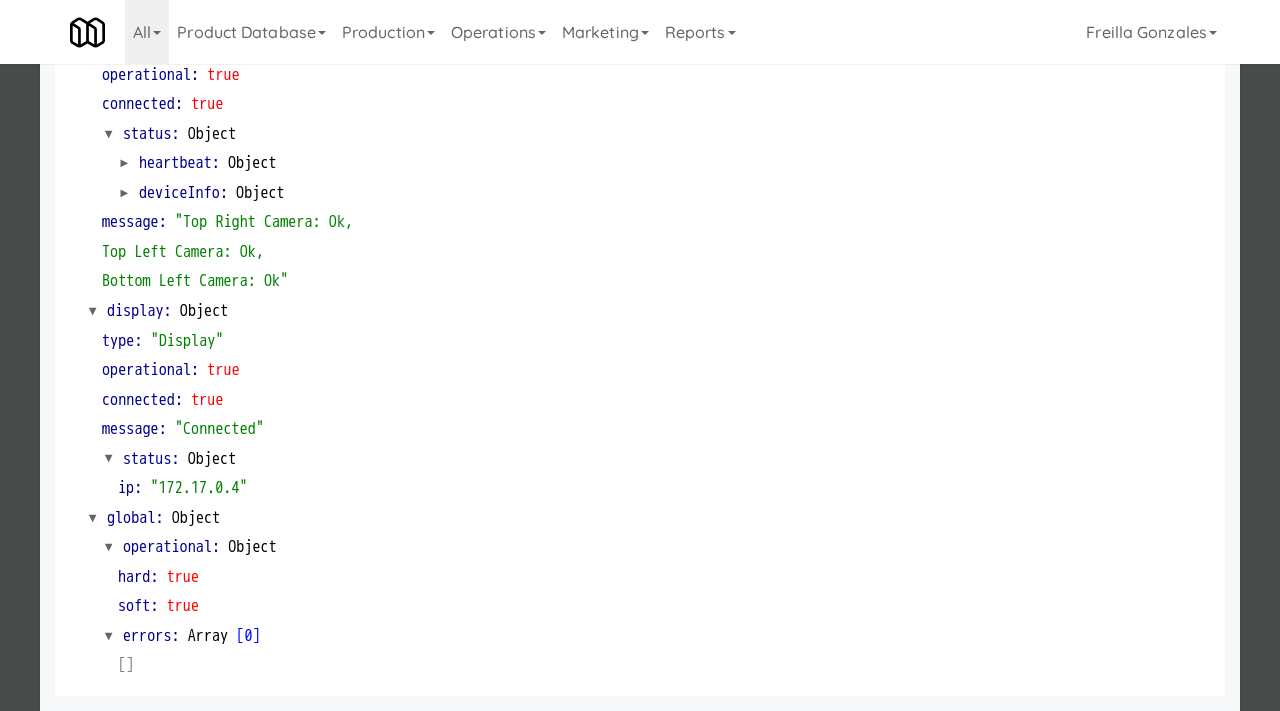 click at bounding box center [640, 355] 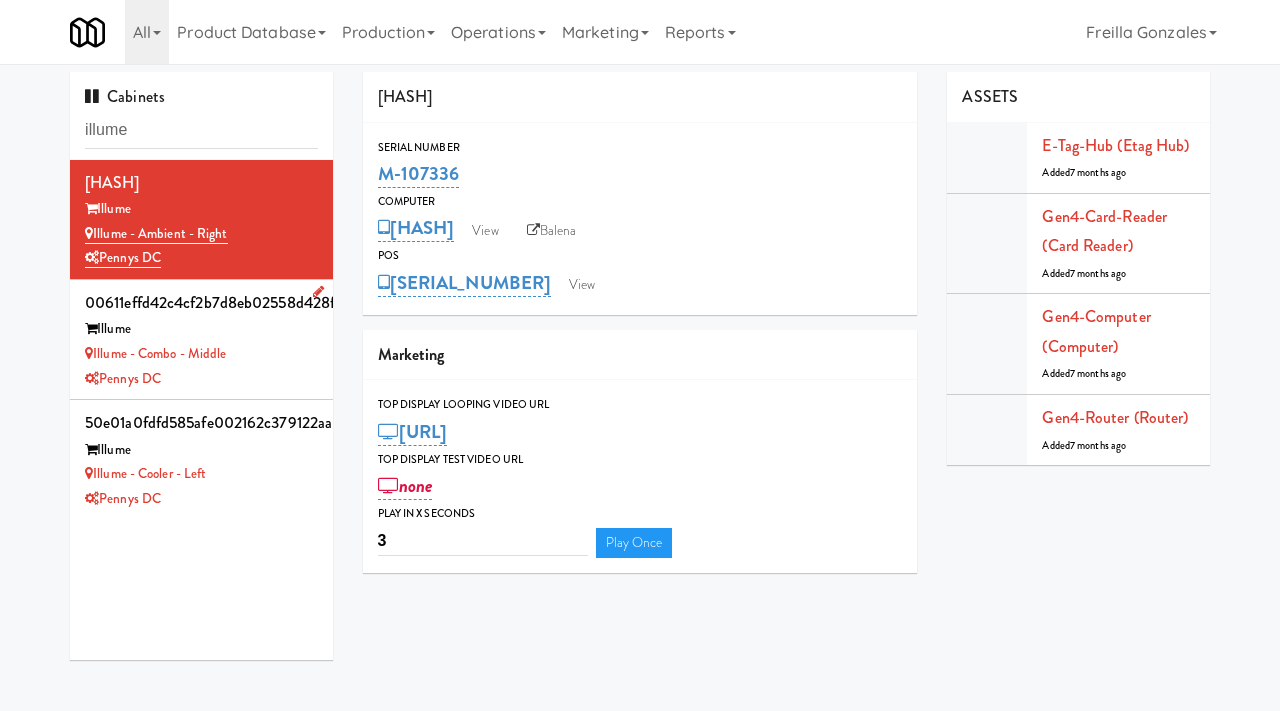 click on "Illume - Combo - Middle" at bounding box center [201, 354] 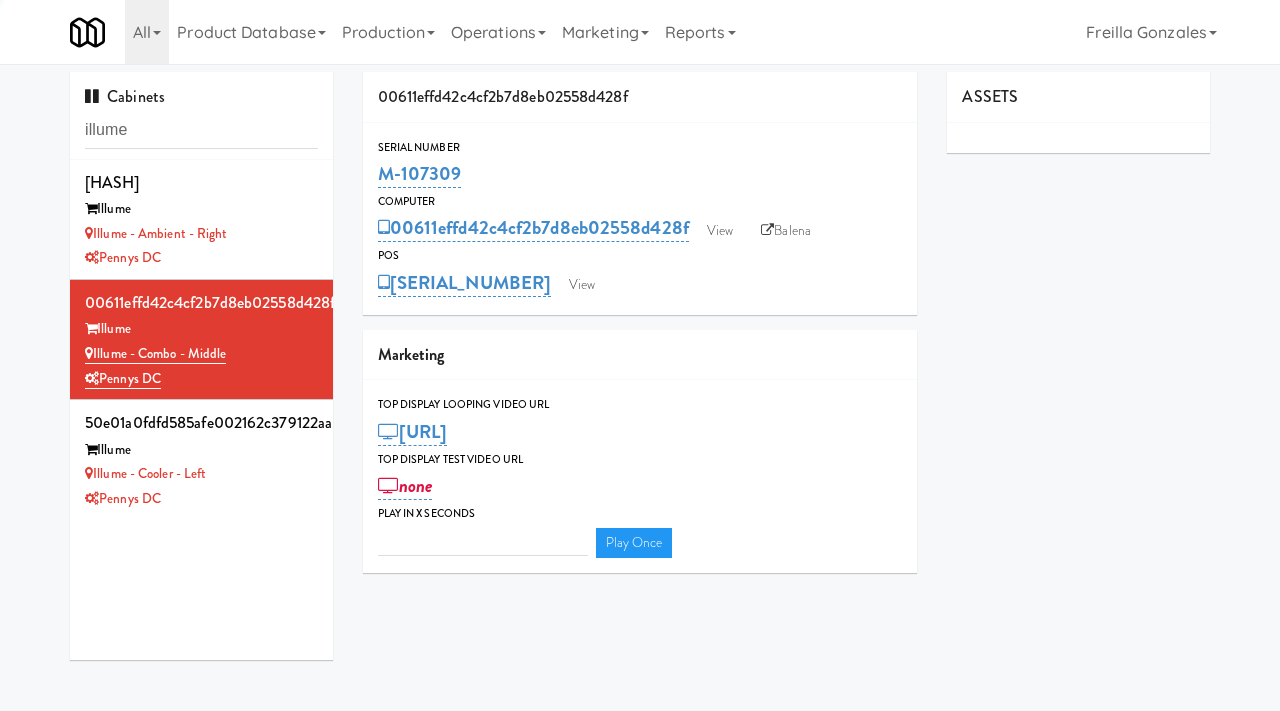 type on "3" 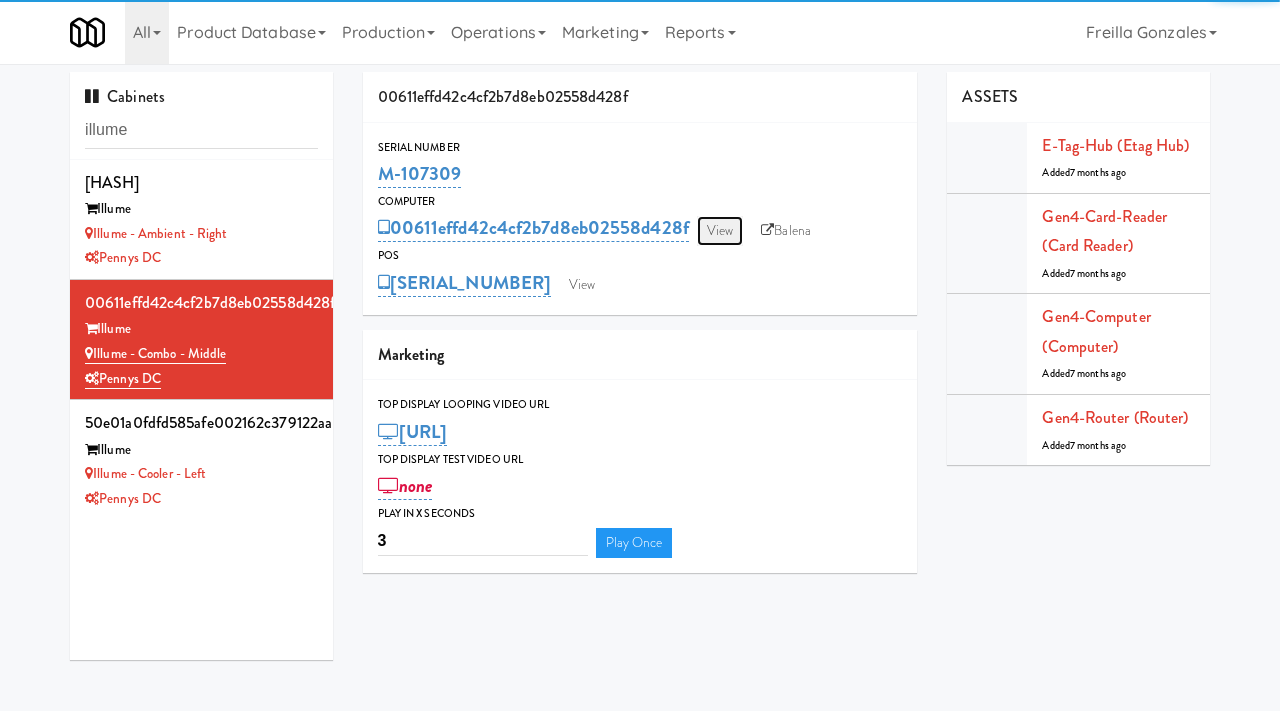click on "View" at bounding box center (720, 231) 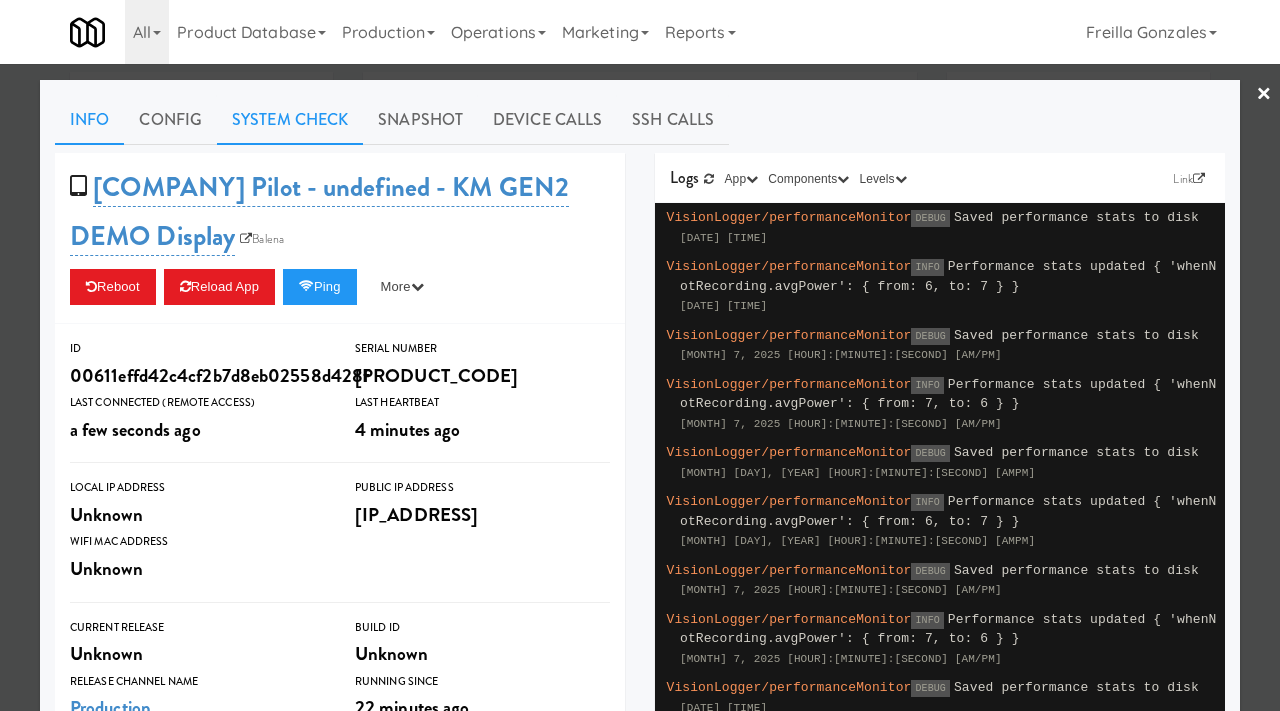 click on "System Check" at bounding box center [290, 120] 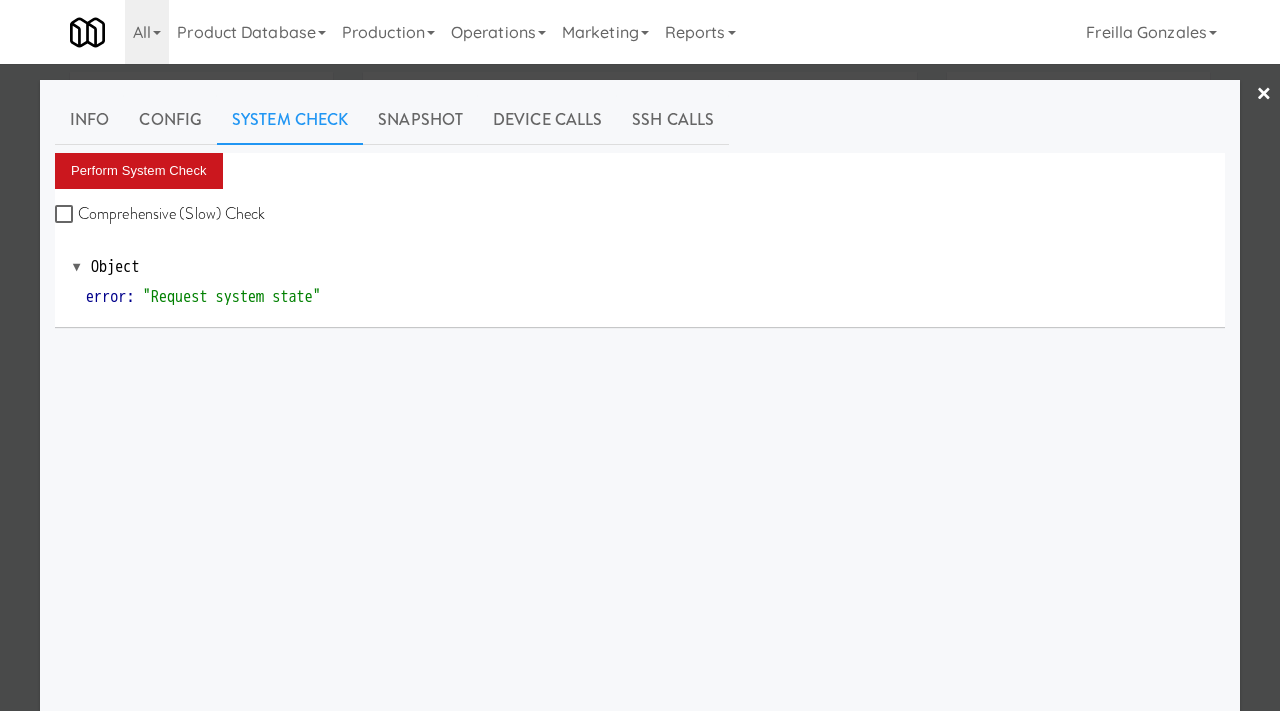 click on "Perform System Check" at bounding box center (139, 171) 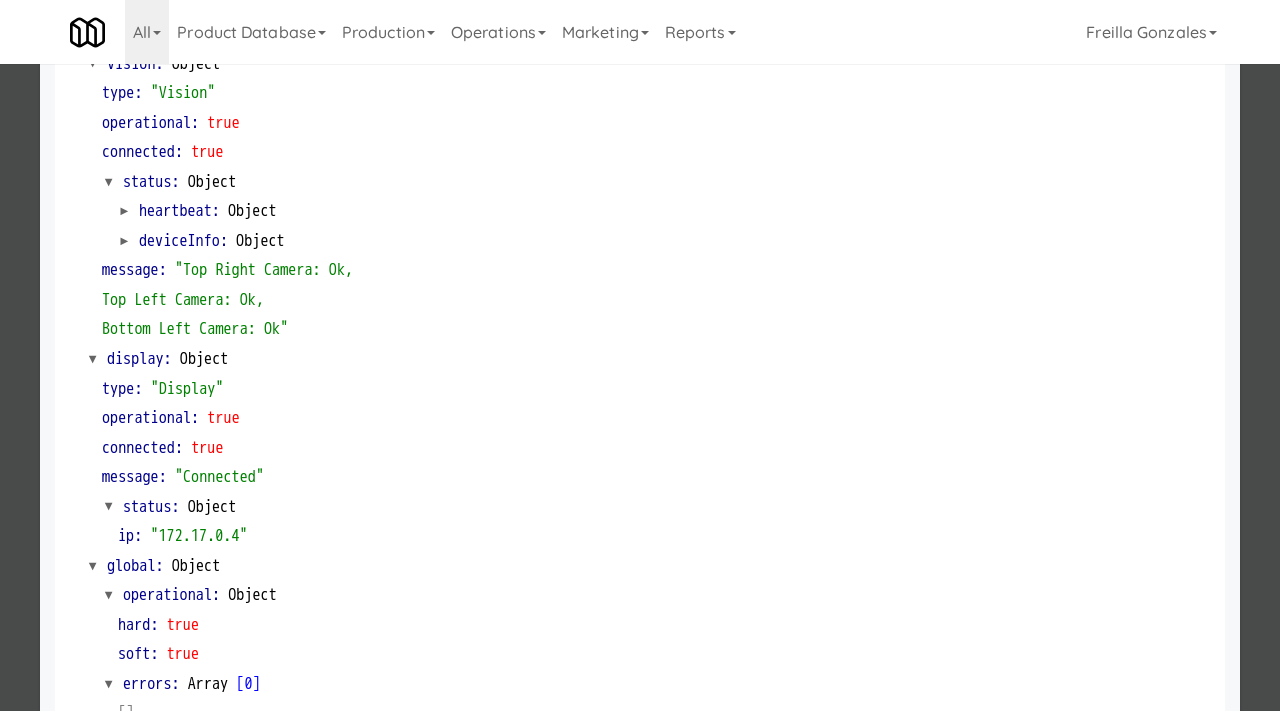scroll, scrollTop: 842, scrollLeft: 0, axis: vertical 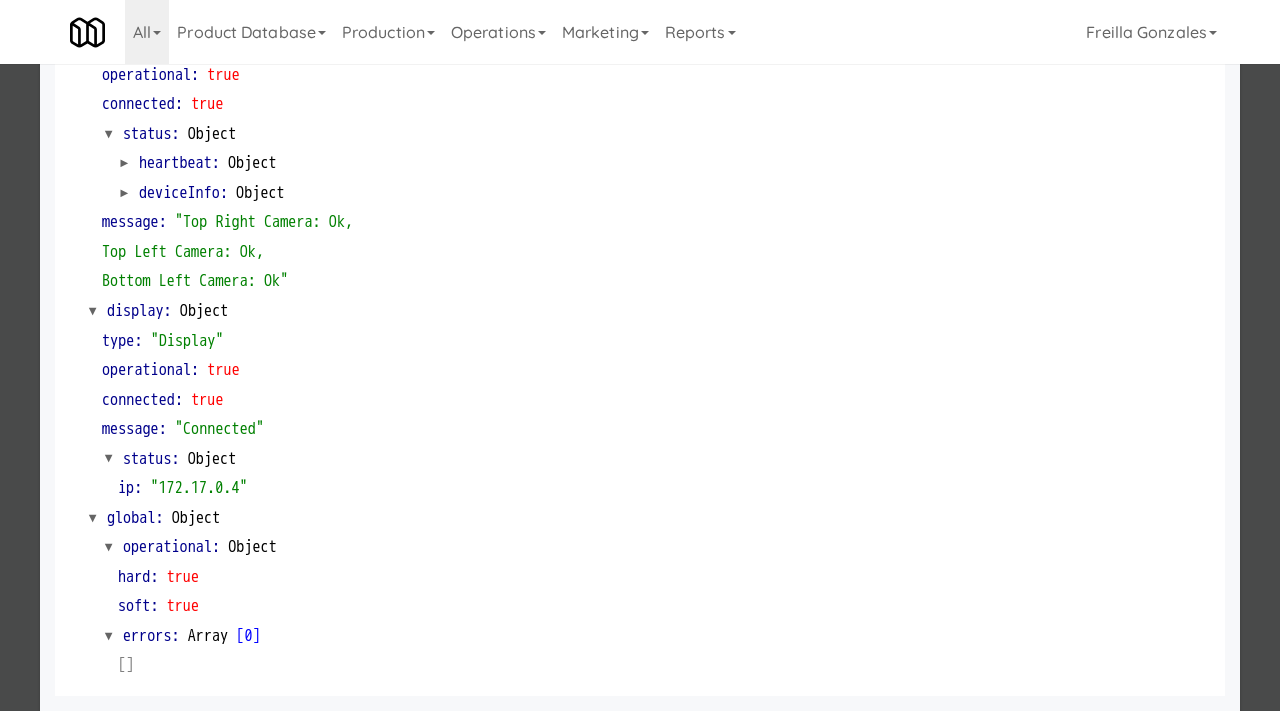 click at bounding box center (640, 355) 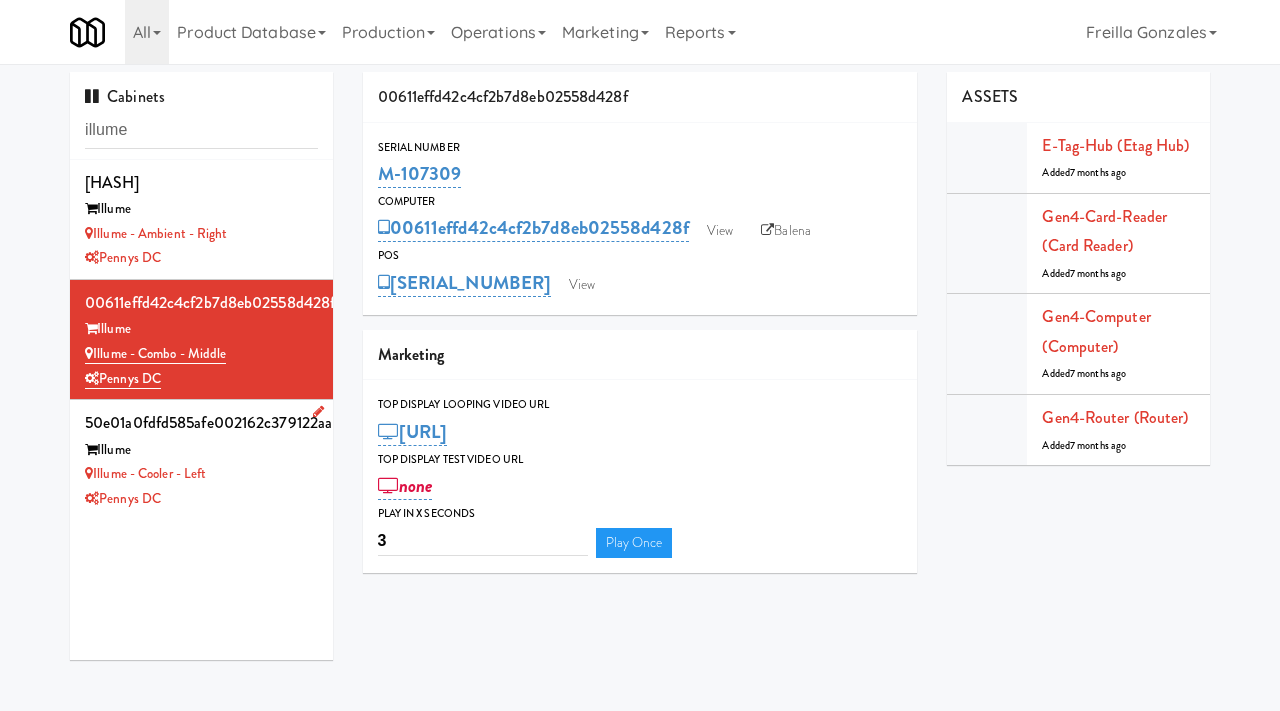click on "Illume - Cooler - Left" at bounding box center [201, 474] 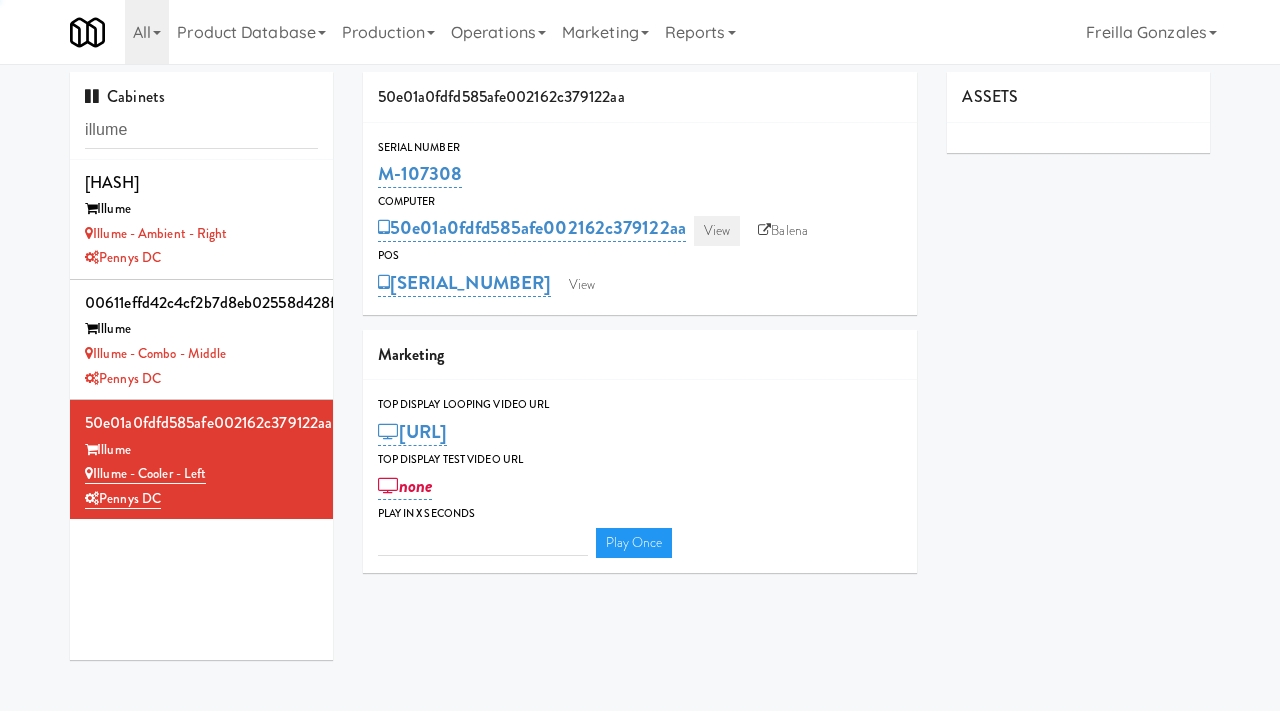 type on "3" 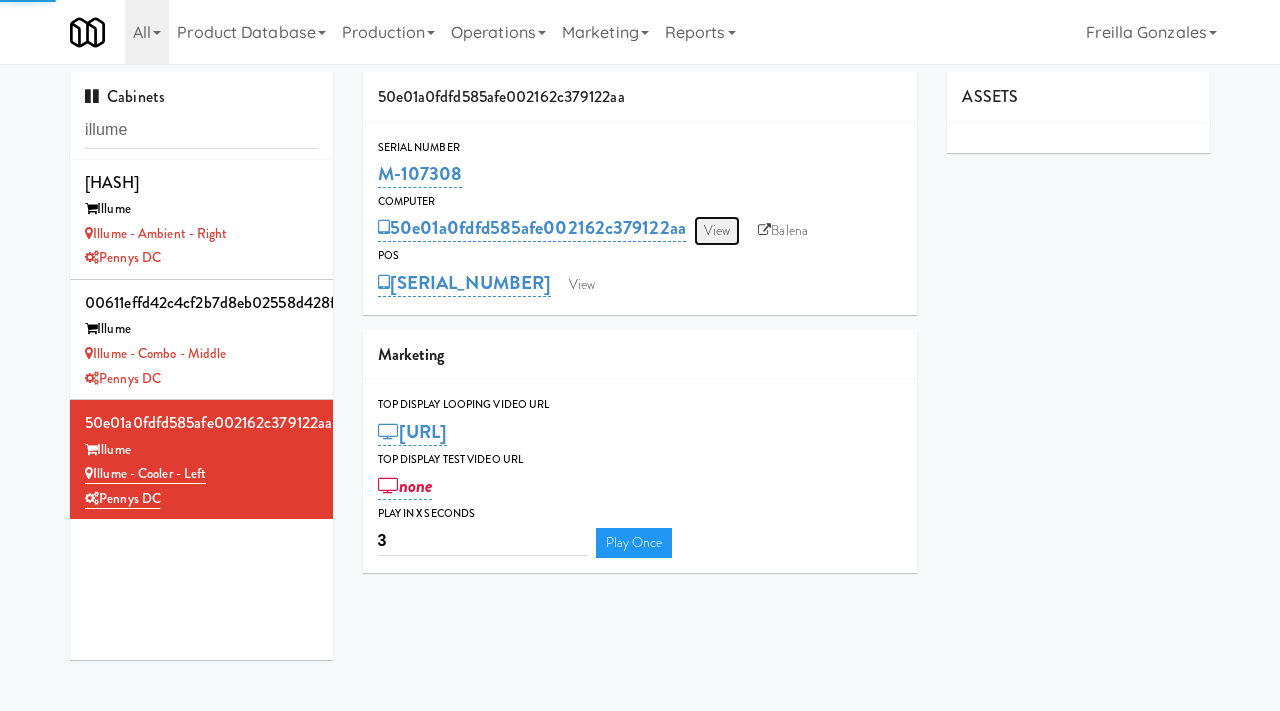 click on "View" at bounding box center (717, 231) 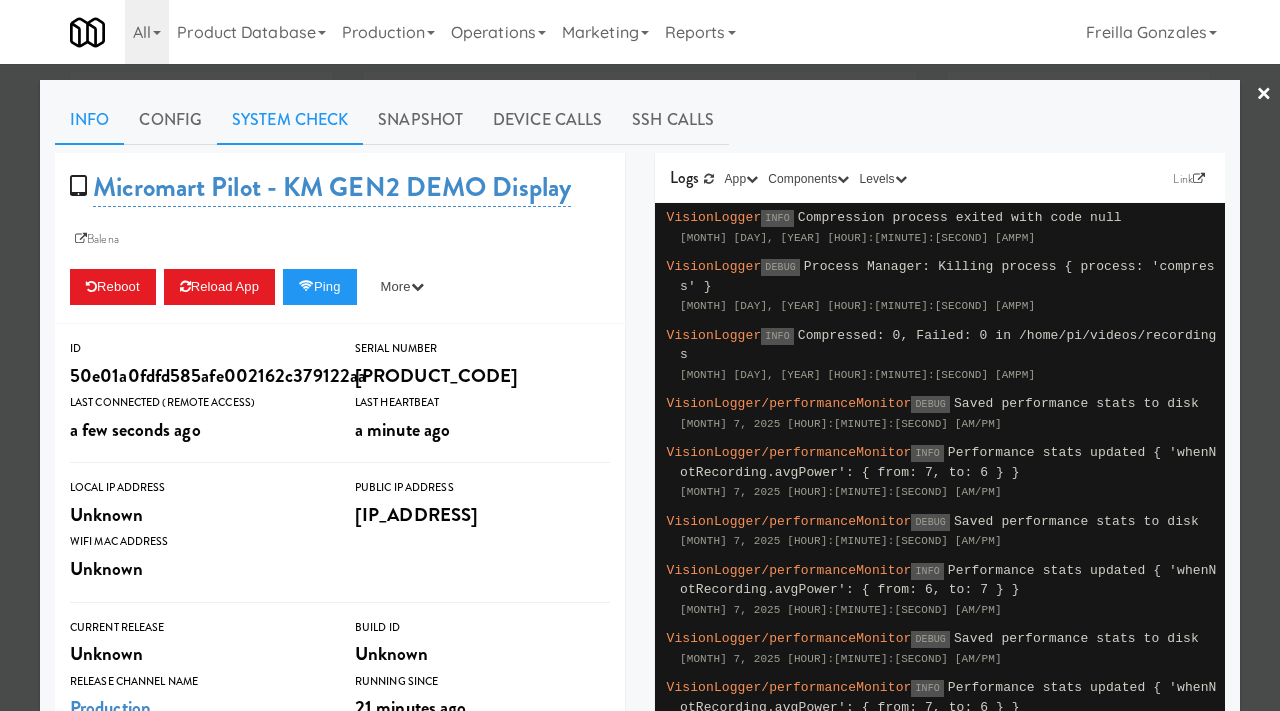 click on "System Check" at bounding box center [290, 120] 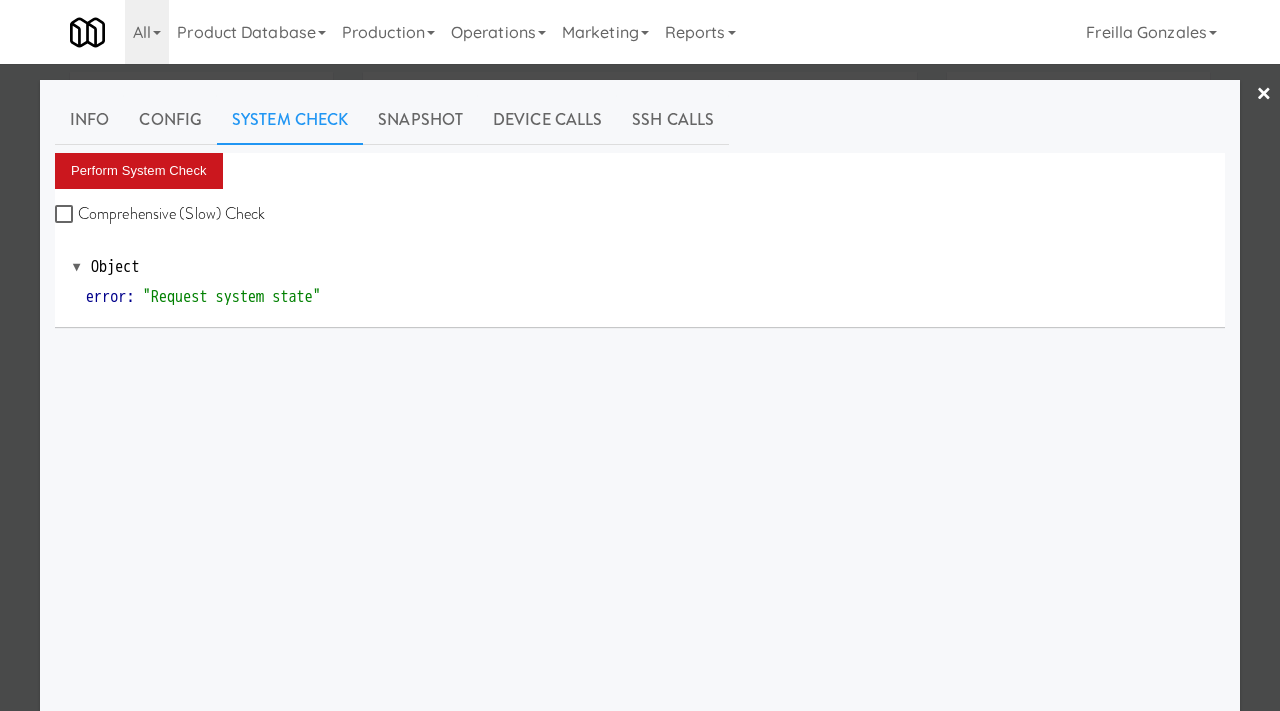 click on "Perform System Check" at bounding box center (139, 171) 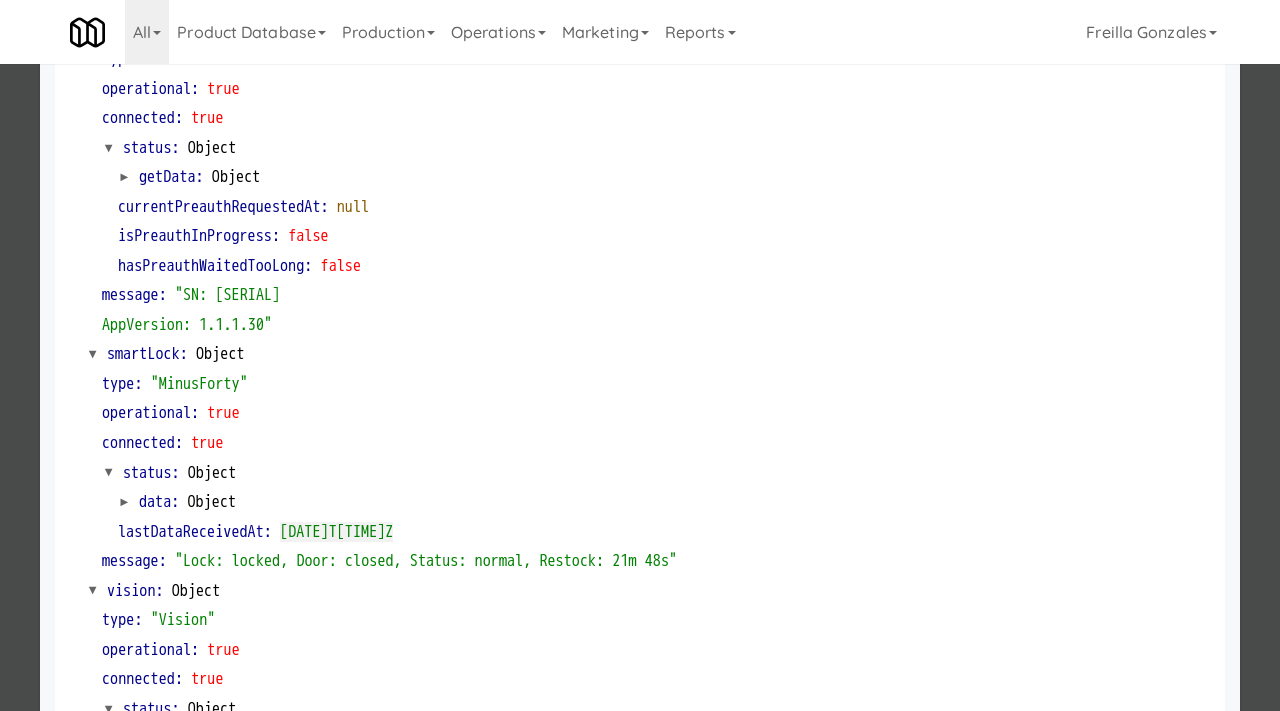 scroll, scrollTop: 268, scrollLeft: 0, axis: vertical 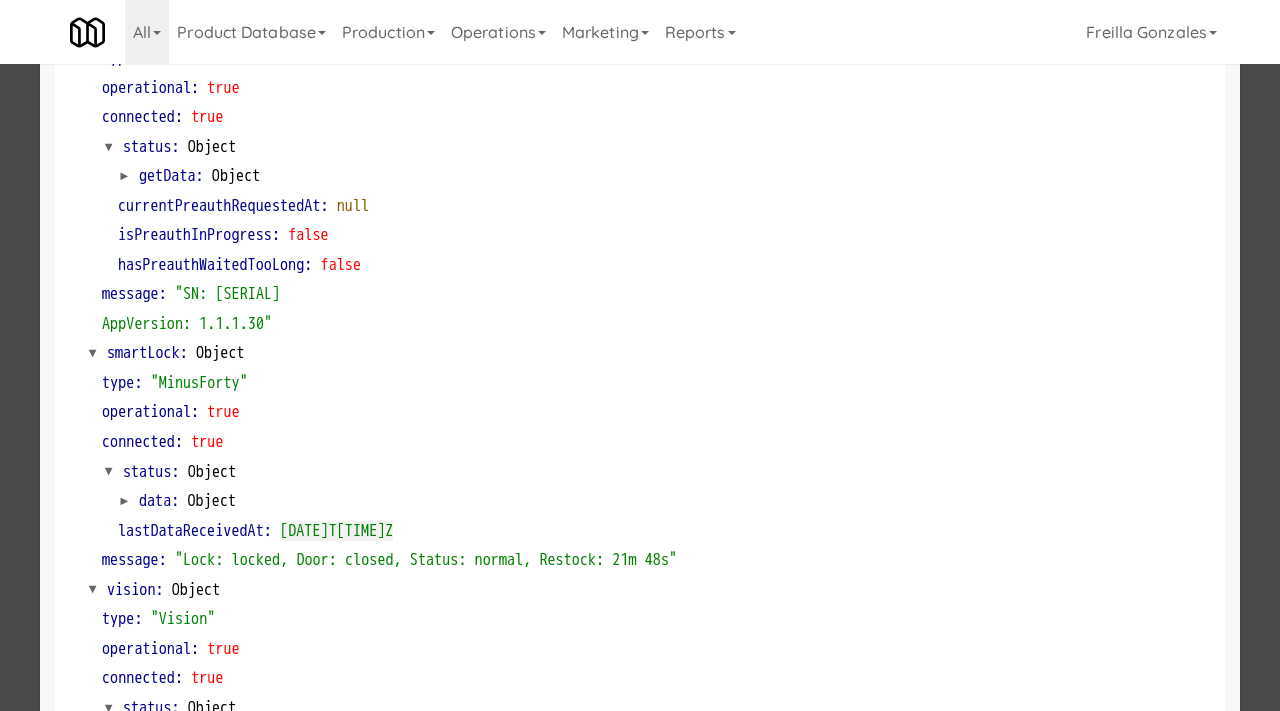 click at bounding box center [640, 355] 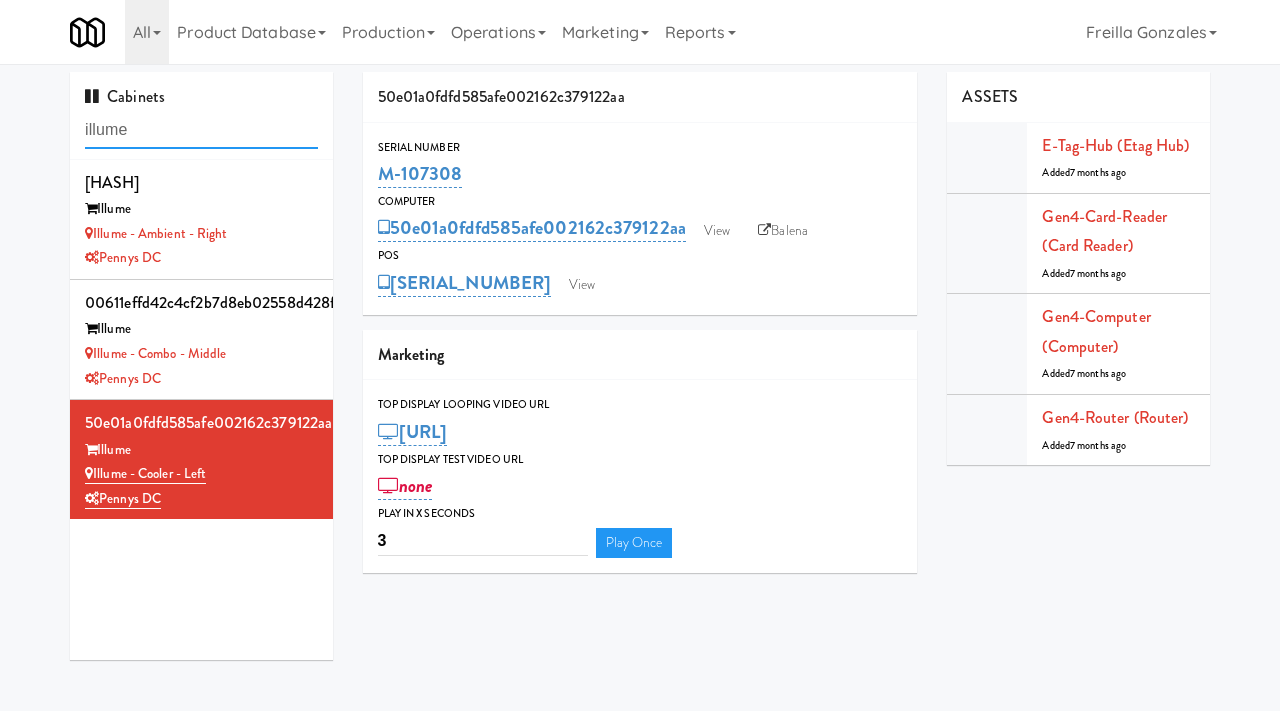 click on "illume" at bounding box center (201, 130) 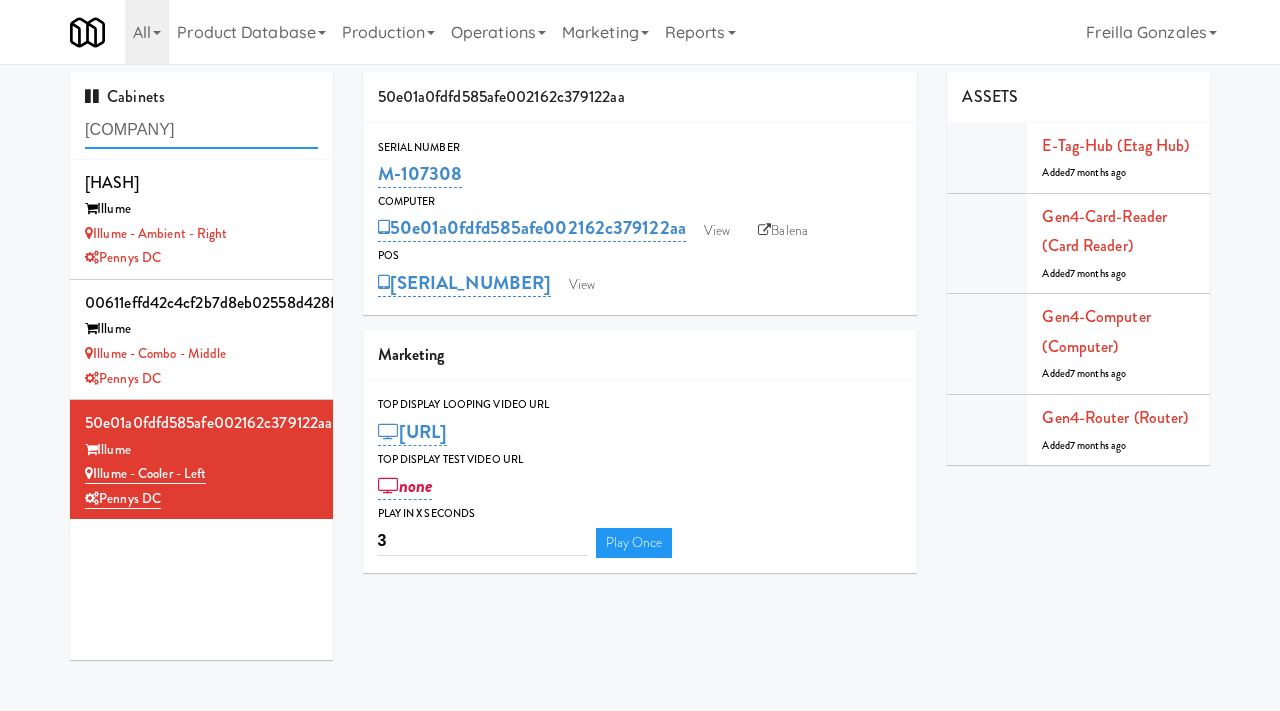 type on "[COMPANY]" 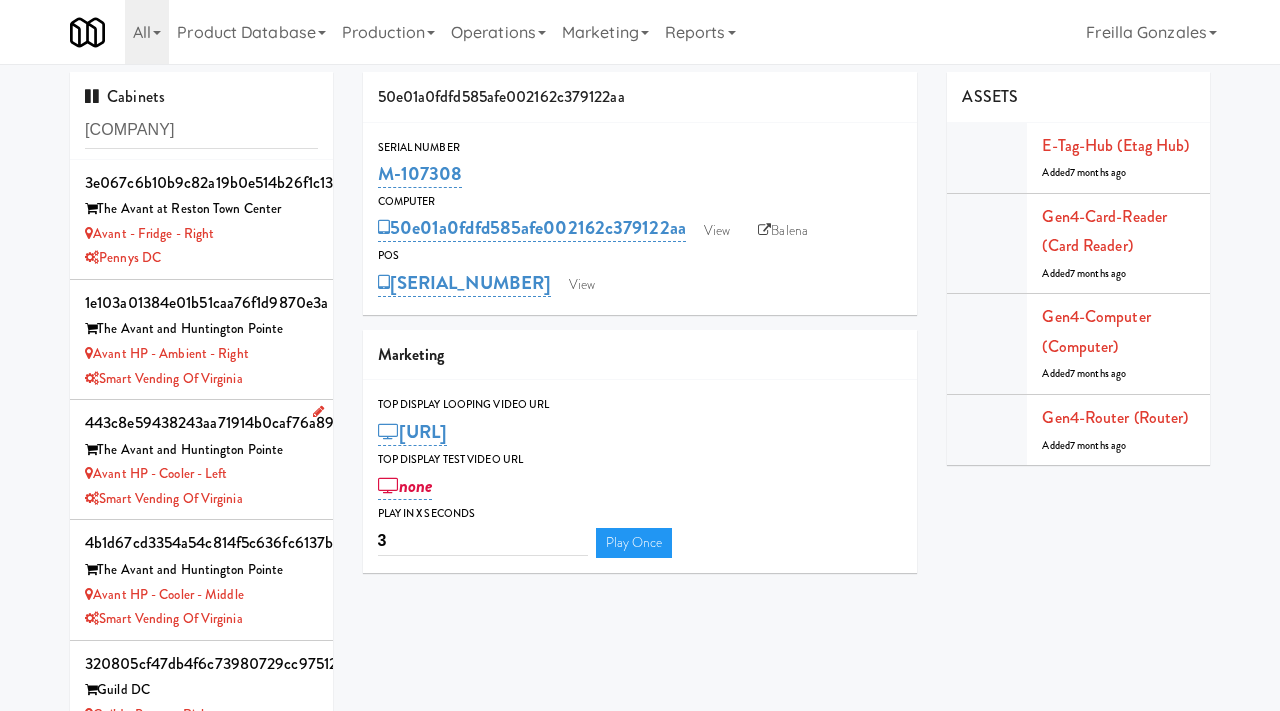 click on "Avant HP - Cooler - Left" at bounding box center [201, 474] 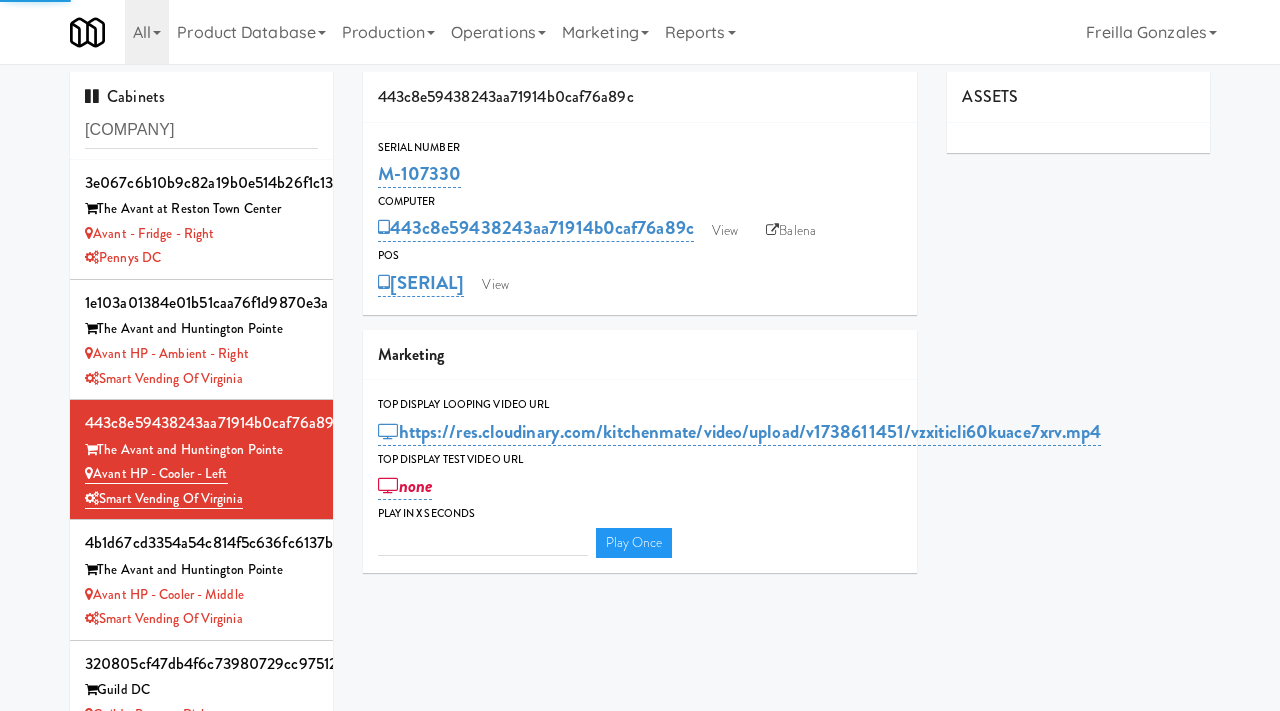 type on "3" 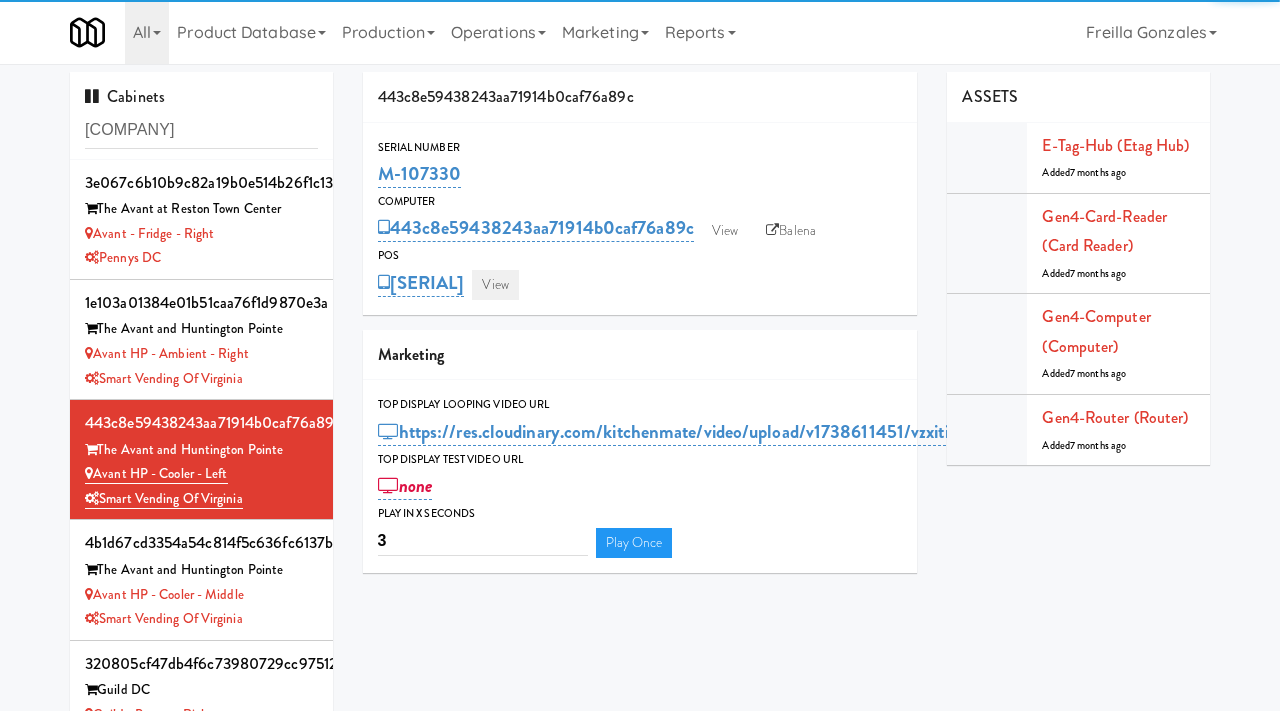 scroll, scrollTop: 45, scrollLeft: 0, axis: vertical 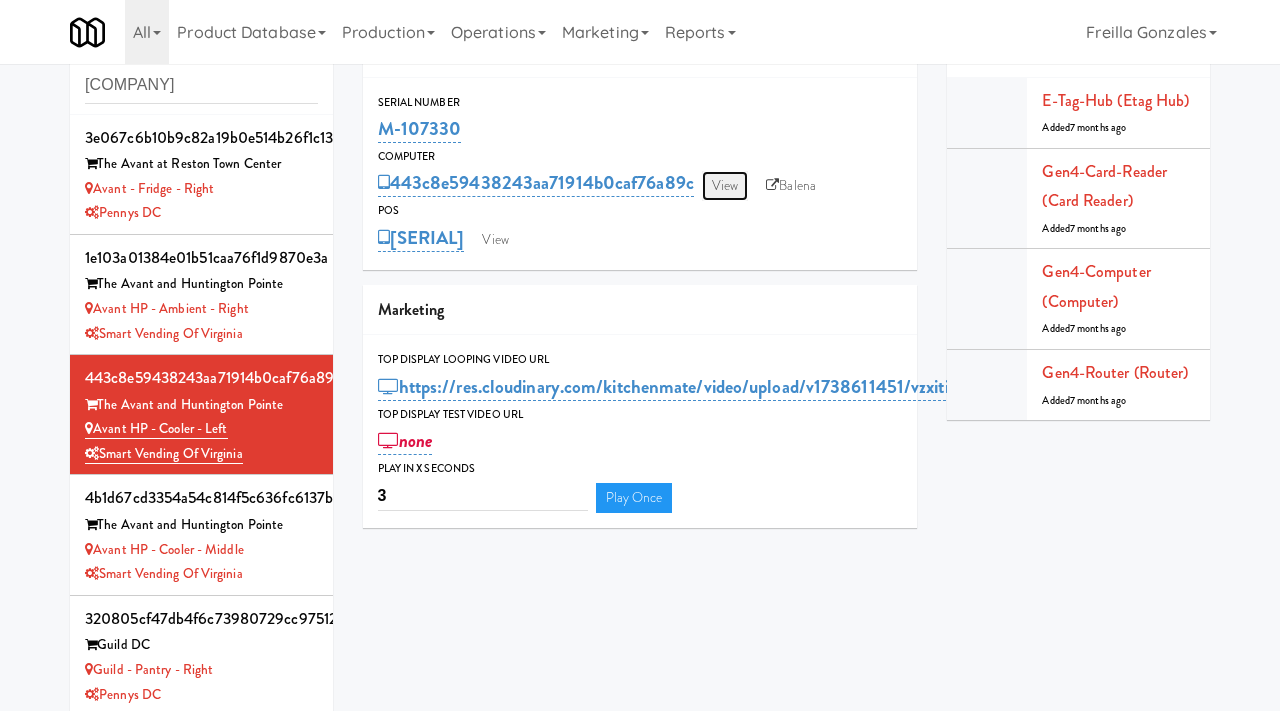click on "View" at bounding box center [725, 186] 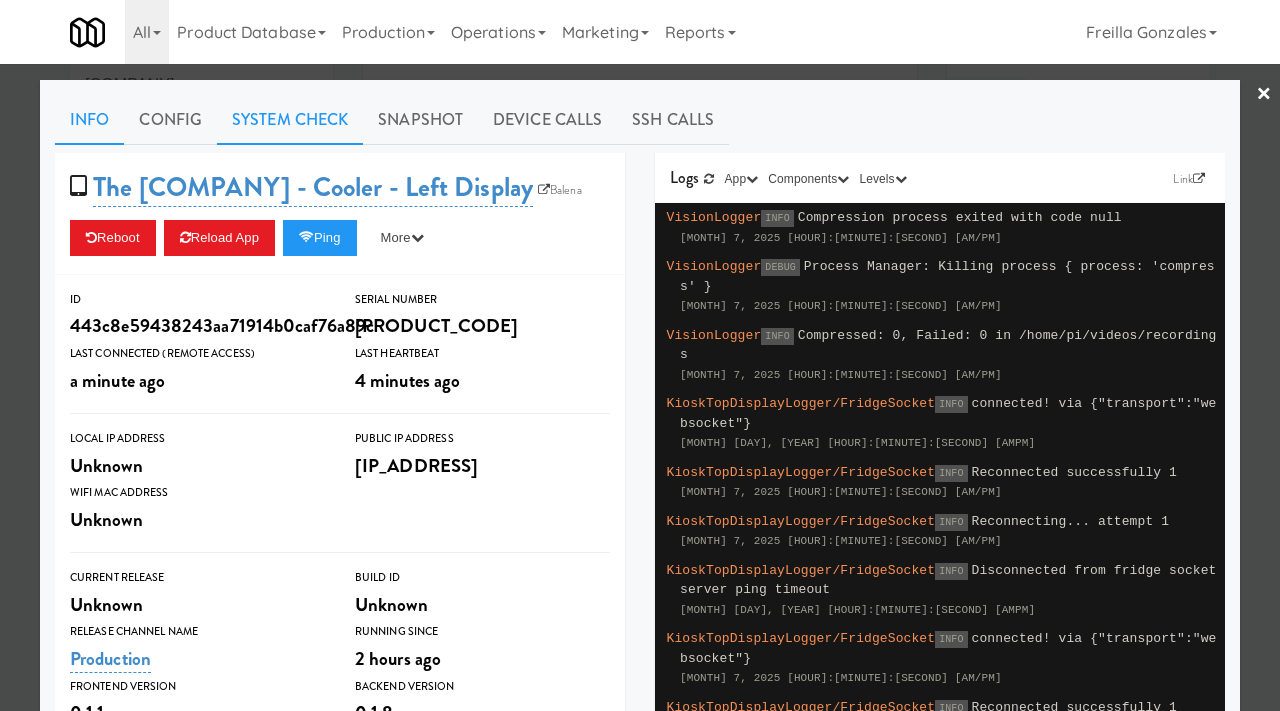 click on "System Check" at bounding box center (290, 120) 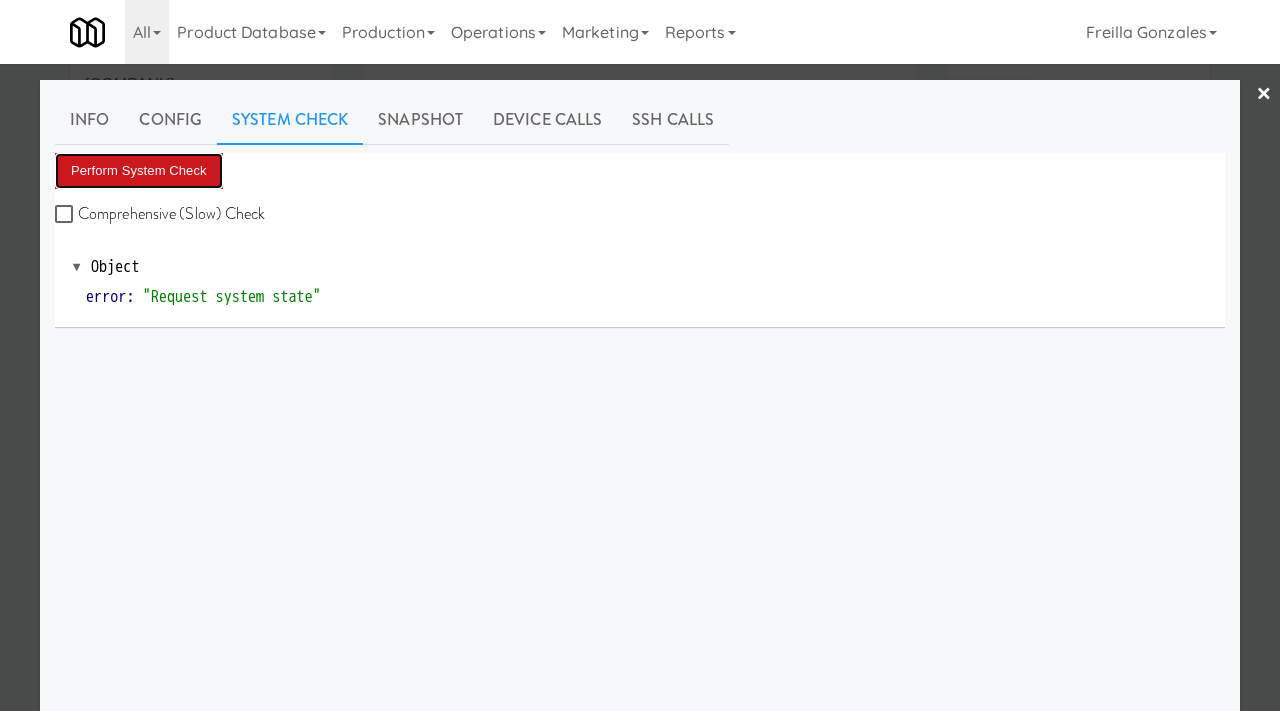 click on "Perform System Check" at bounding box center [139, 171] 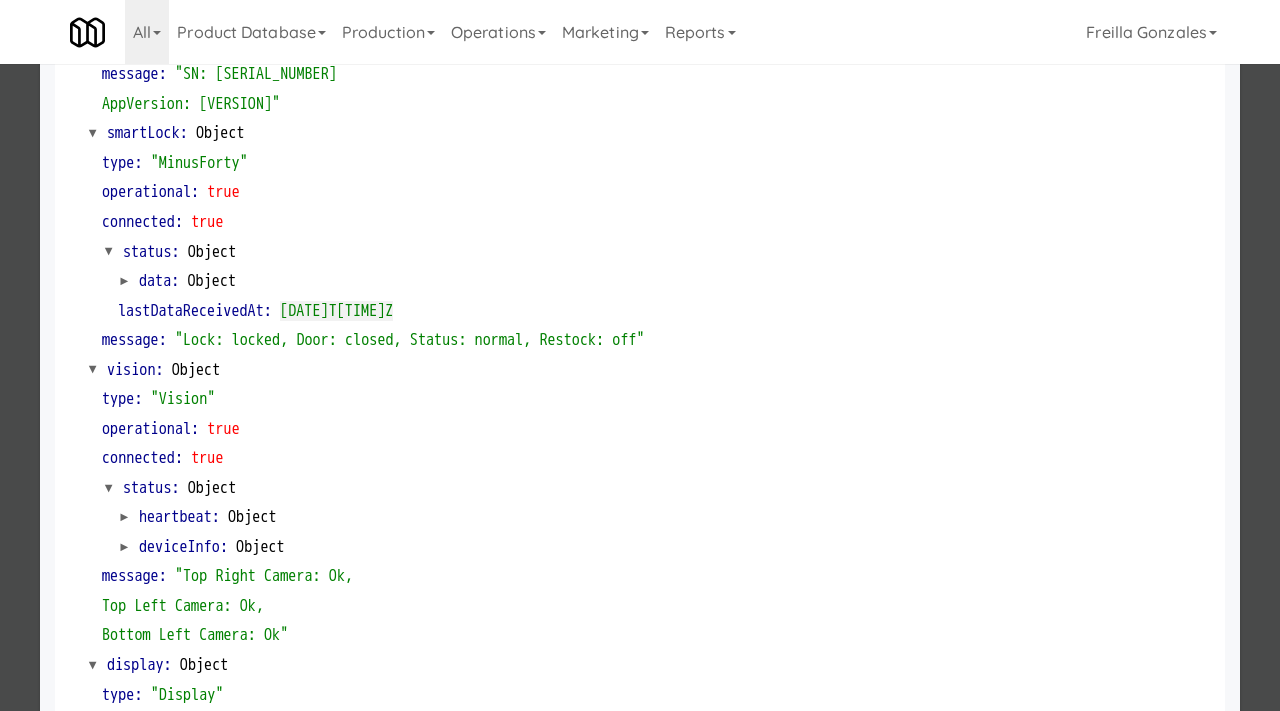 scroll, scrollTop: 631, scrollLeft: 0, axis: vertical 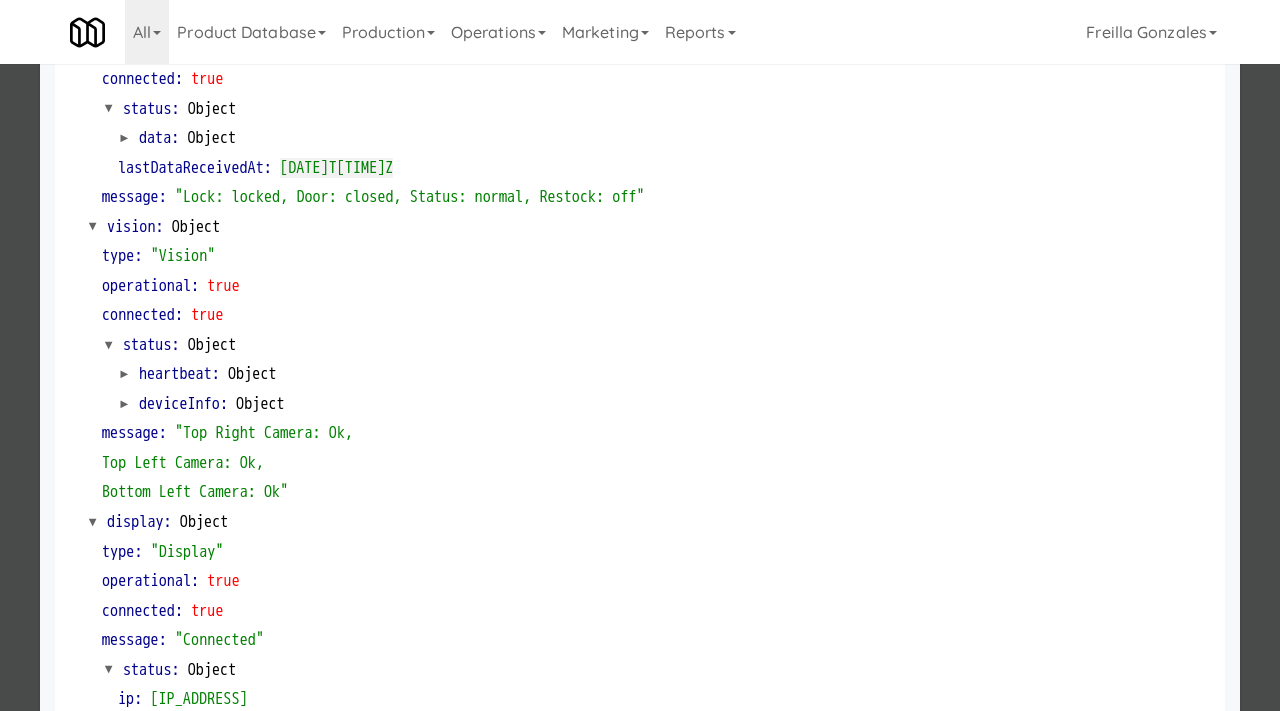 click at bounding box center [640, 355] 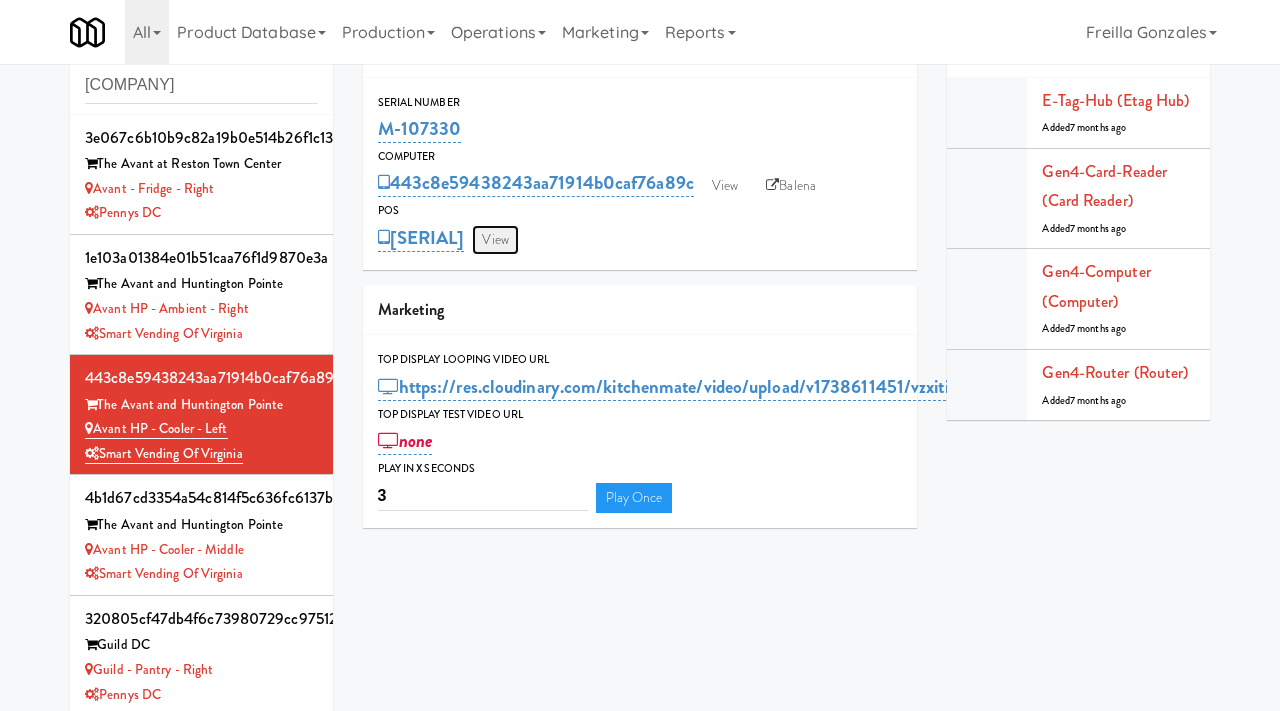click on "View" at bounding box center (495, 240) 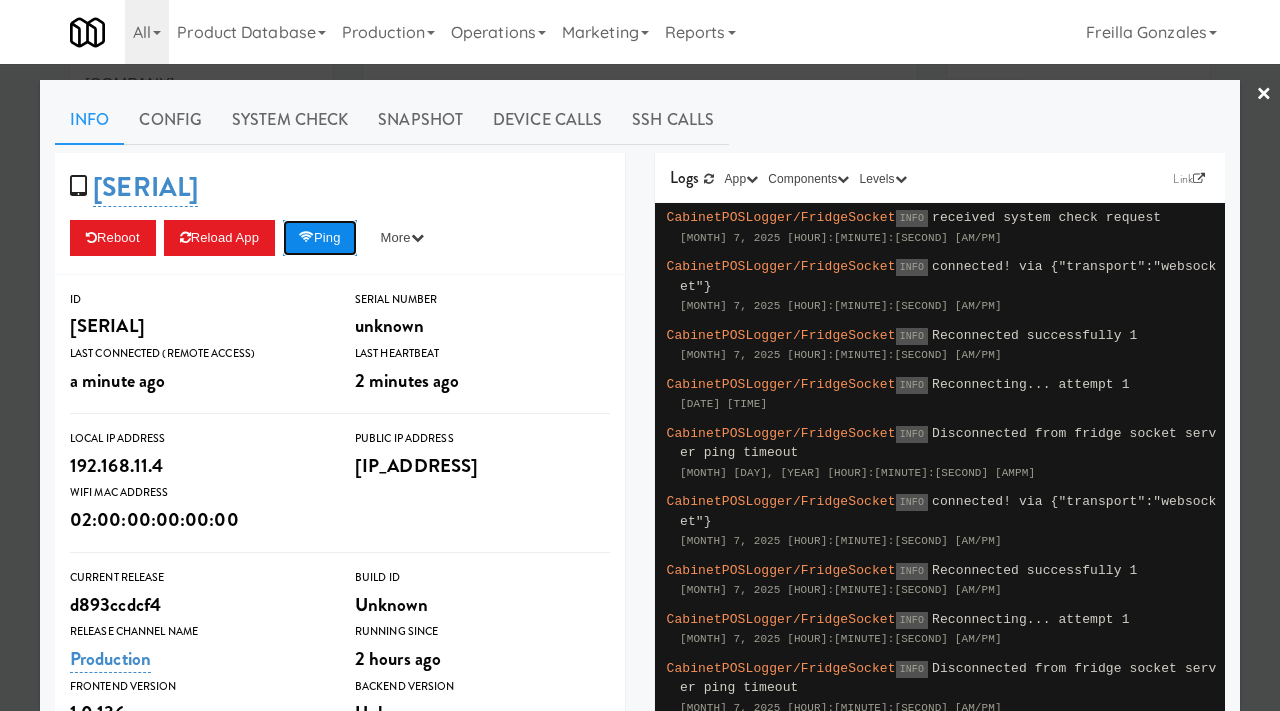 click on "Ping" at bounding box center [320, 238] 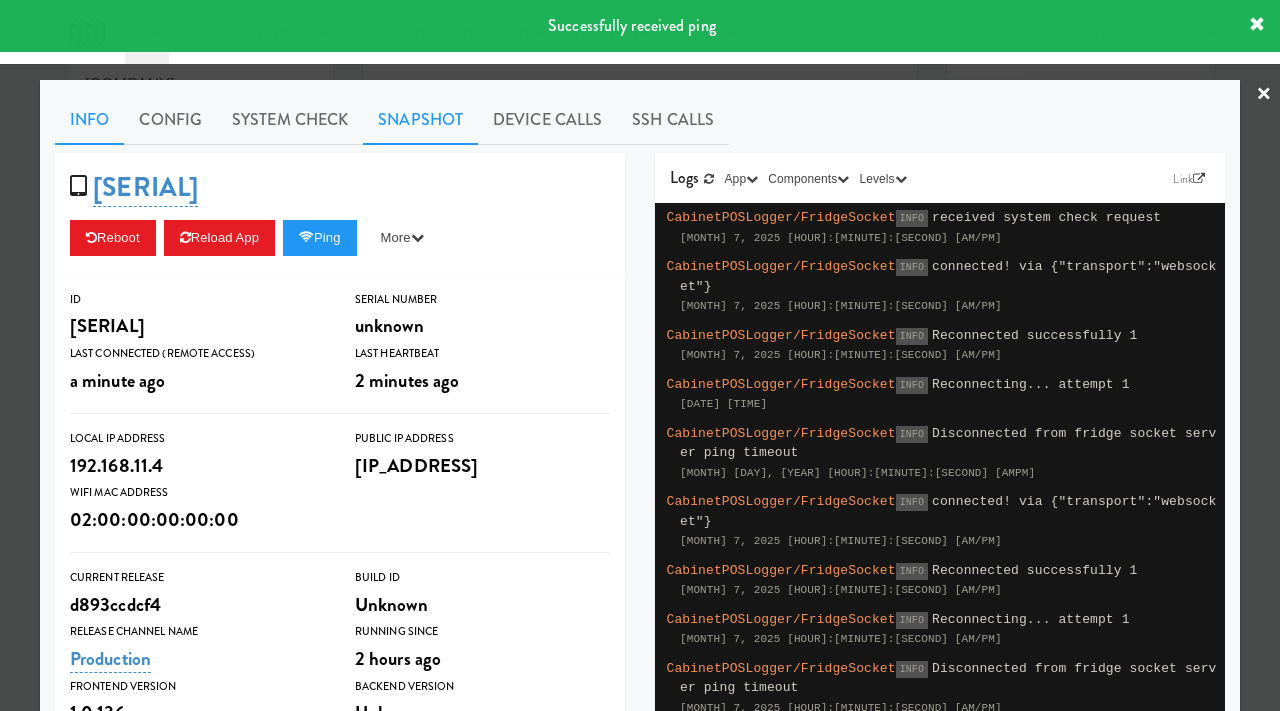 click on "Snapshot" at bounding box center (420, 120) 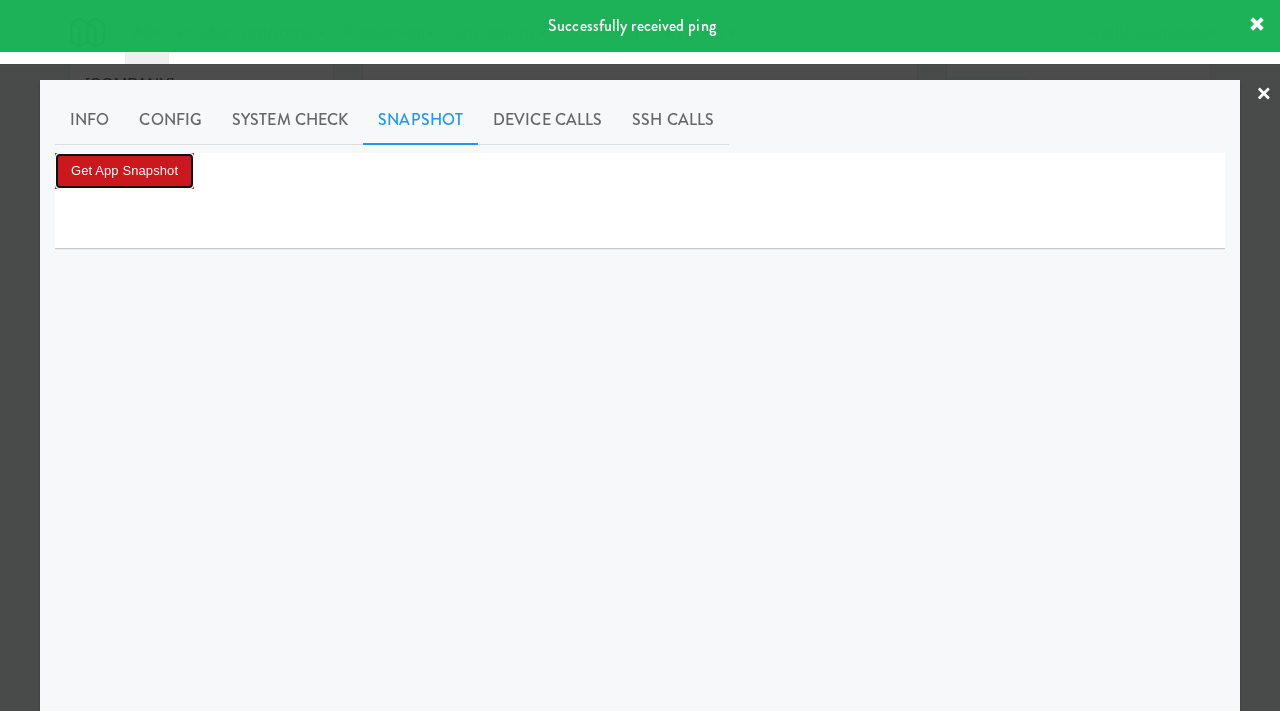 click on "Get App Snapshot" at bounding box center [124, 171] 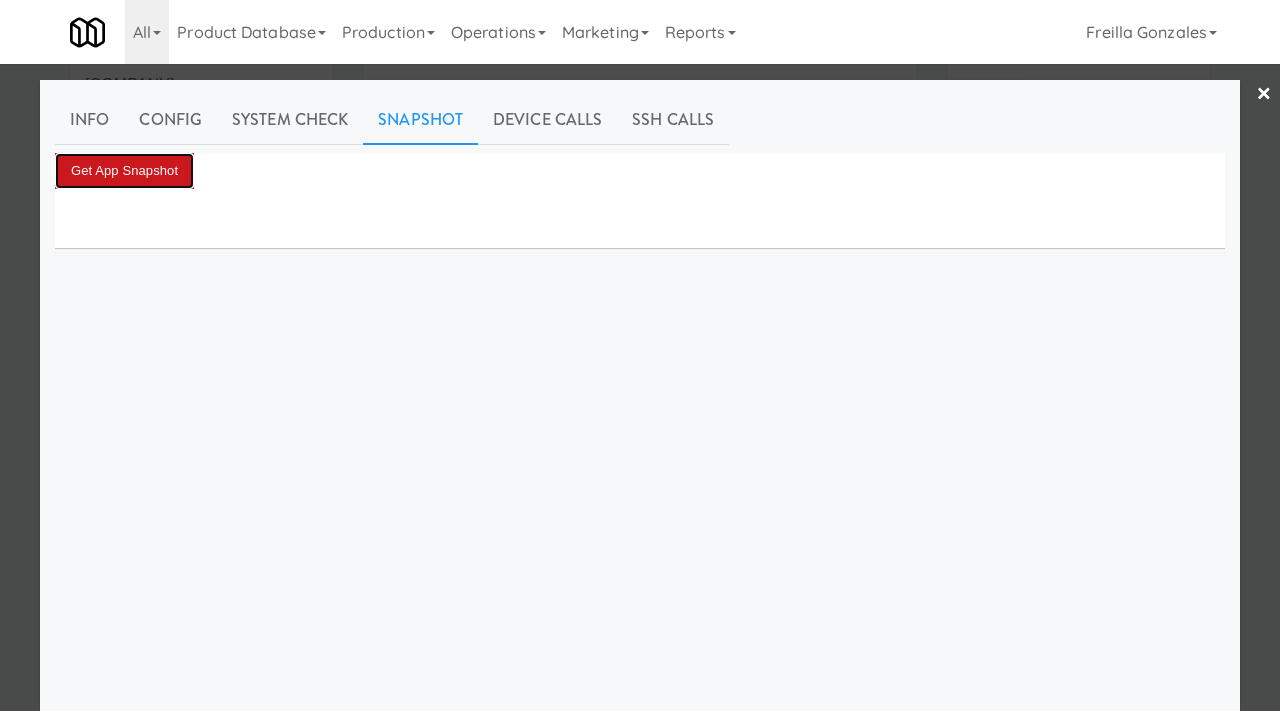 click on "Get App Snapshot" at bounding box center [124, 171] 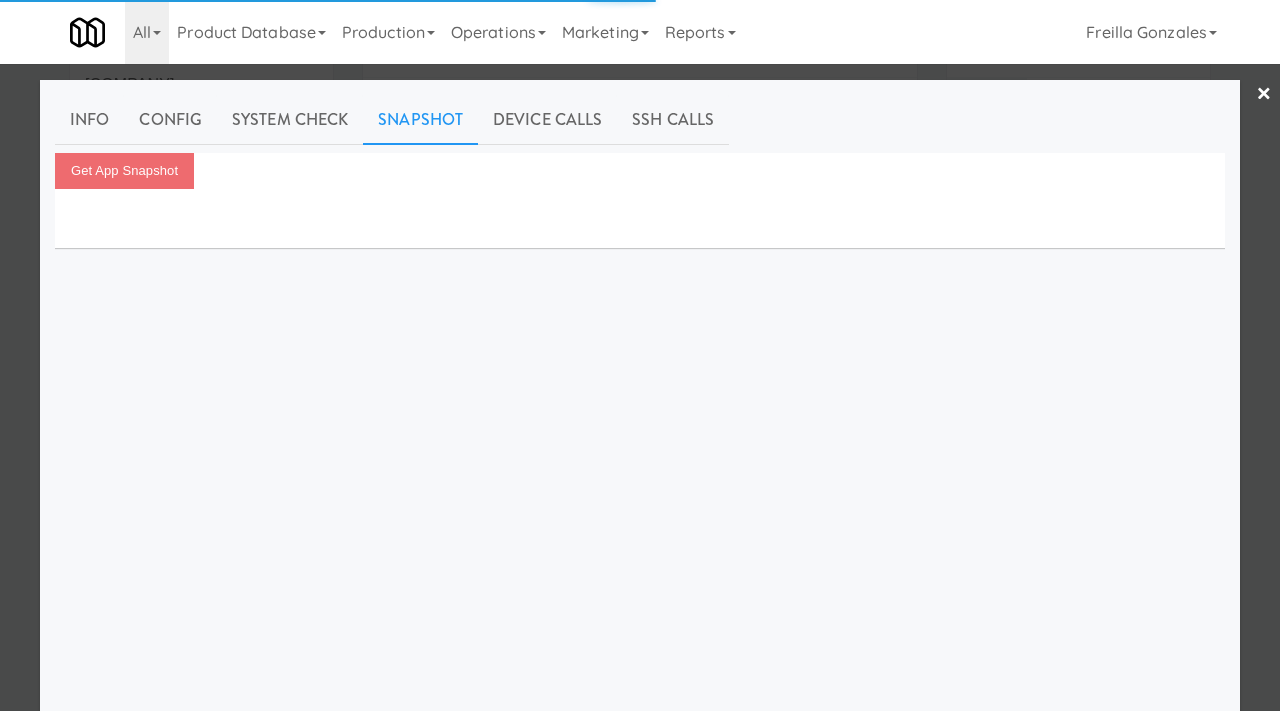click at bounding box center [640, 355] 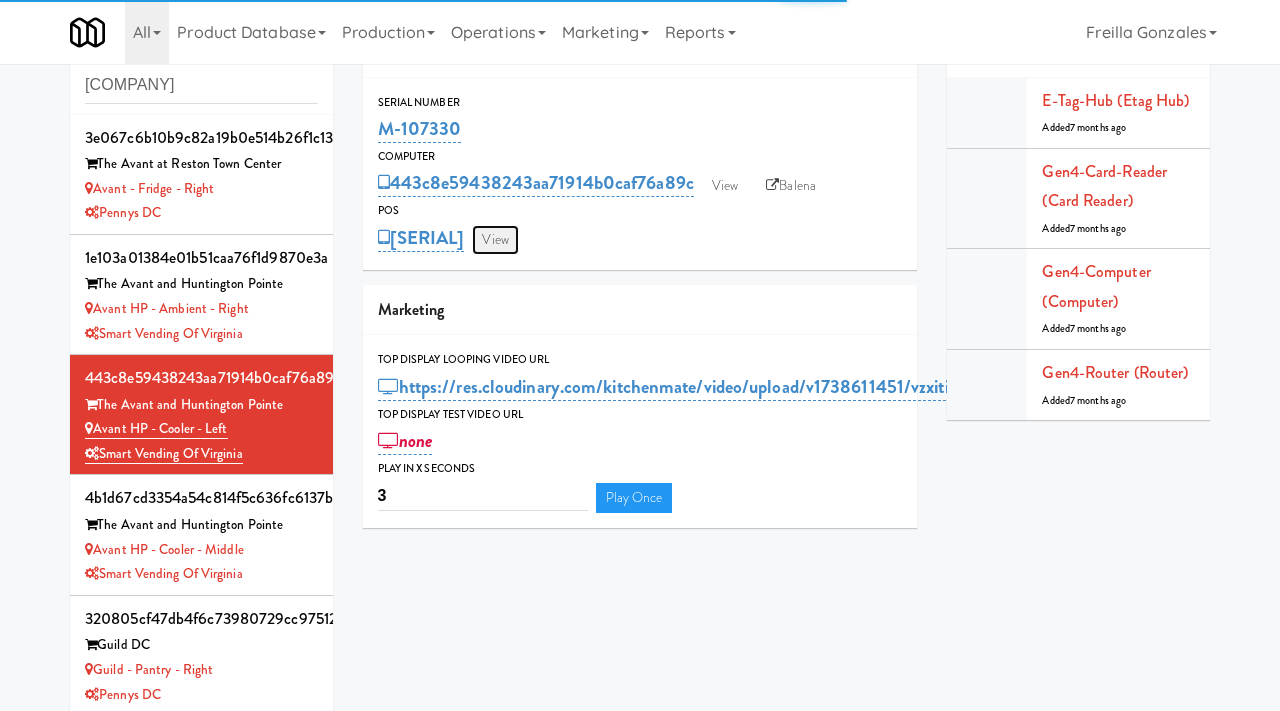 click on "View" at bounding box center (495, 240) 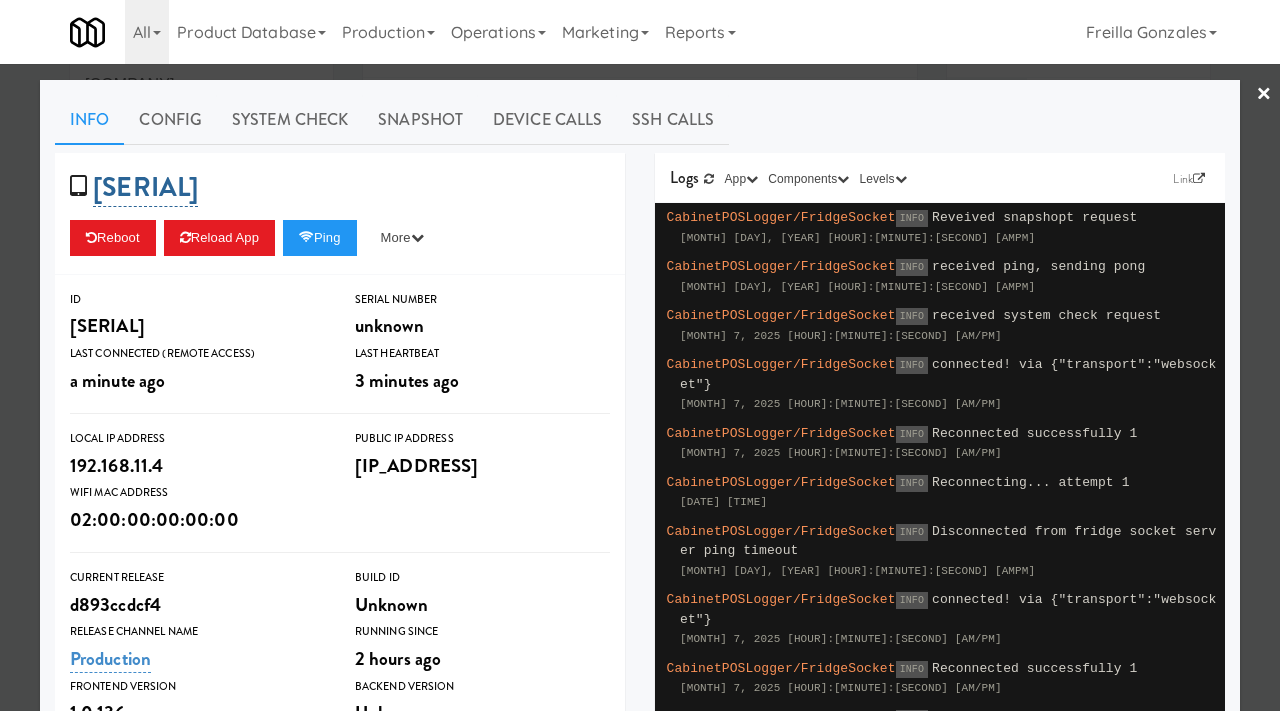 drag, startPoint x: 348, startPoint y: 179, endPoint x: 164, endPoint y: 177, distance: 184.01086 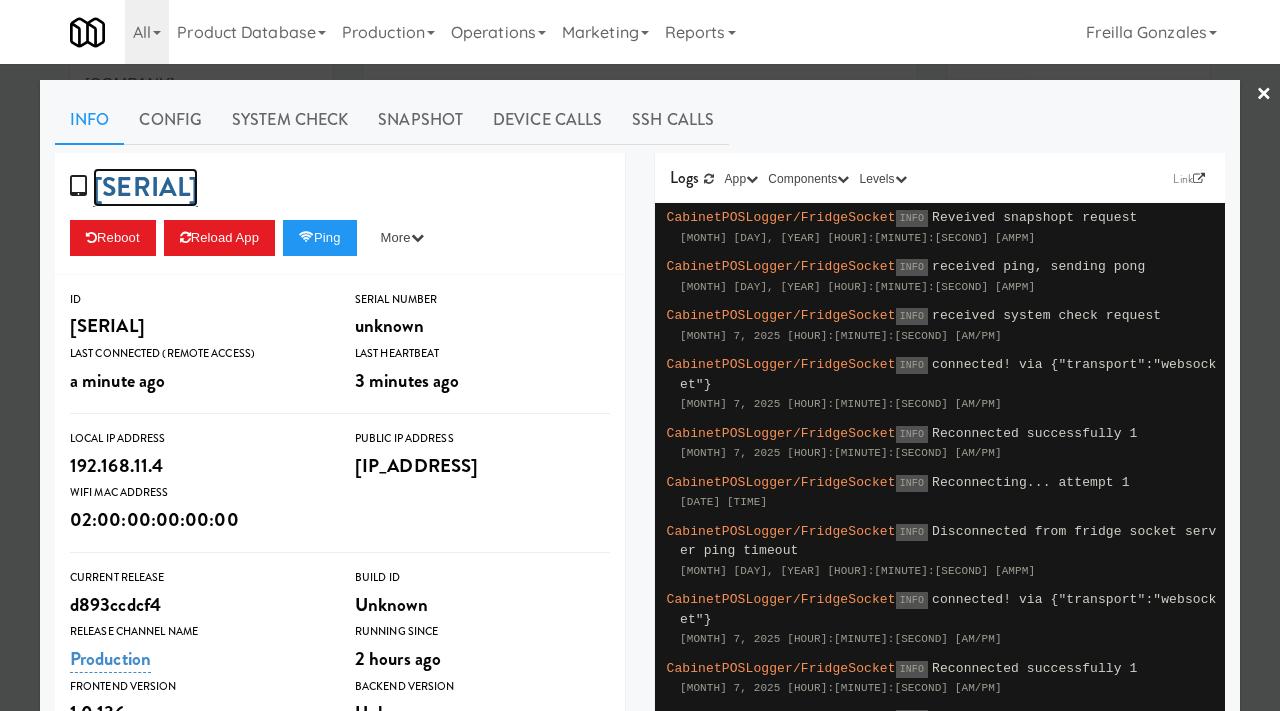 copy on "[SERIAL]" 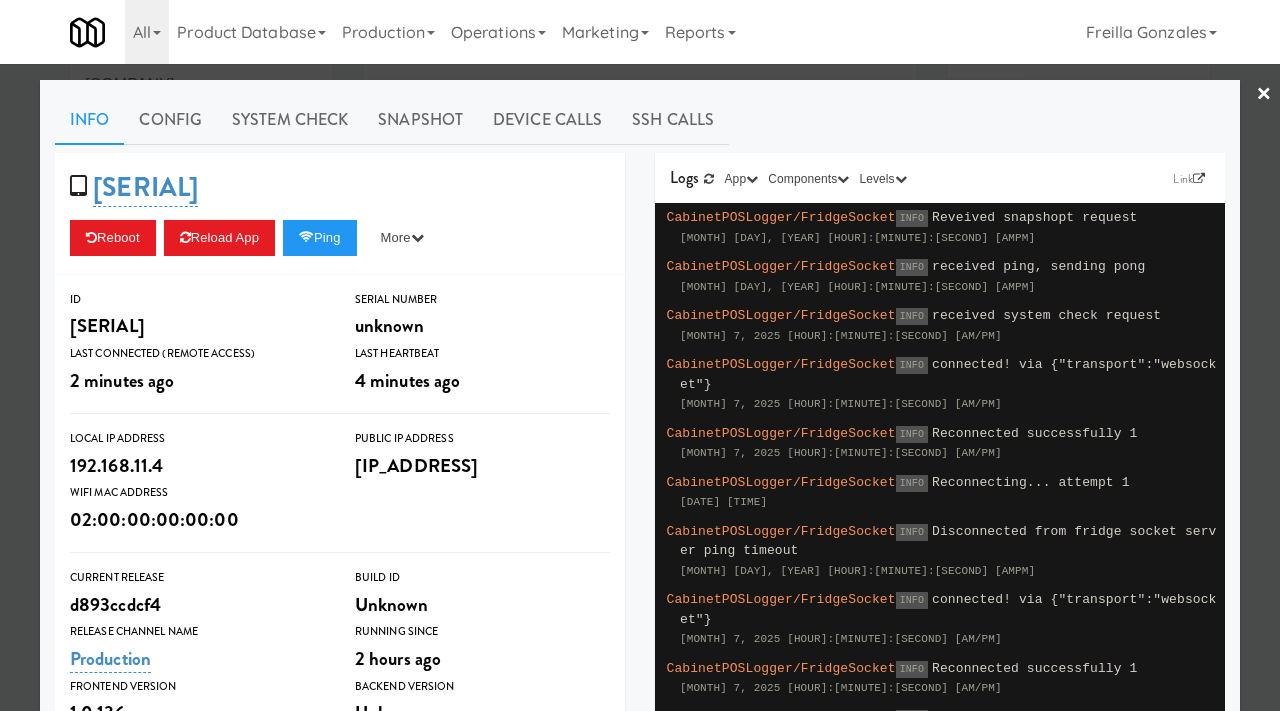 click at bounding box center [640, 355] 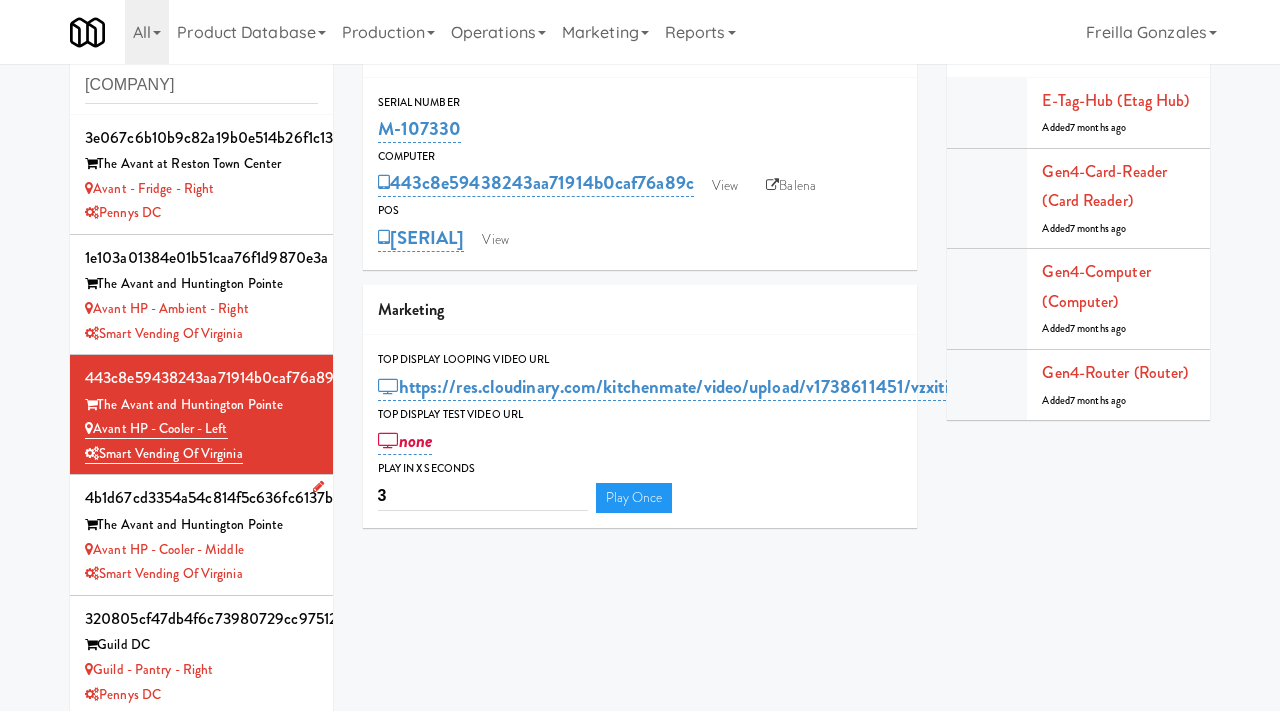 click on "Smart Vending of Virginia" at bounding box center [201, 574] 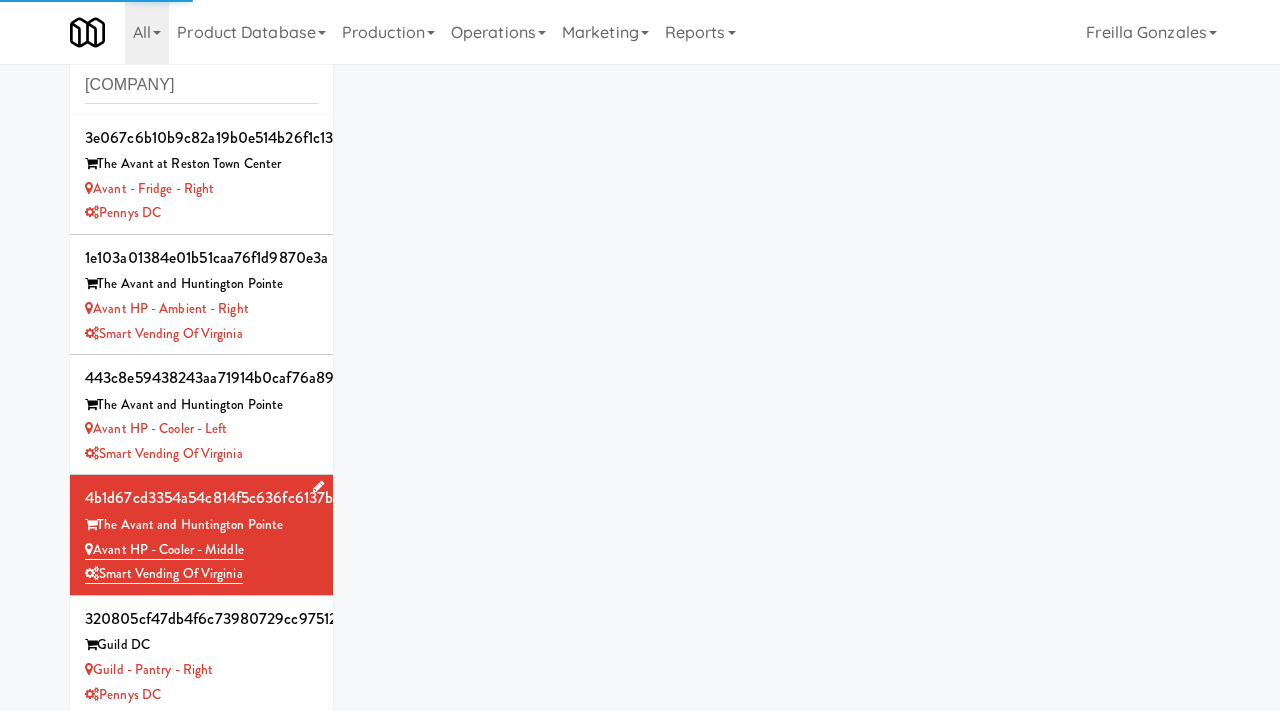 scroll, scrollTop: 1, scrollLeft: 0, axis: vertical 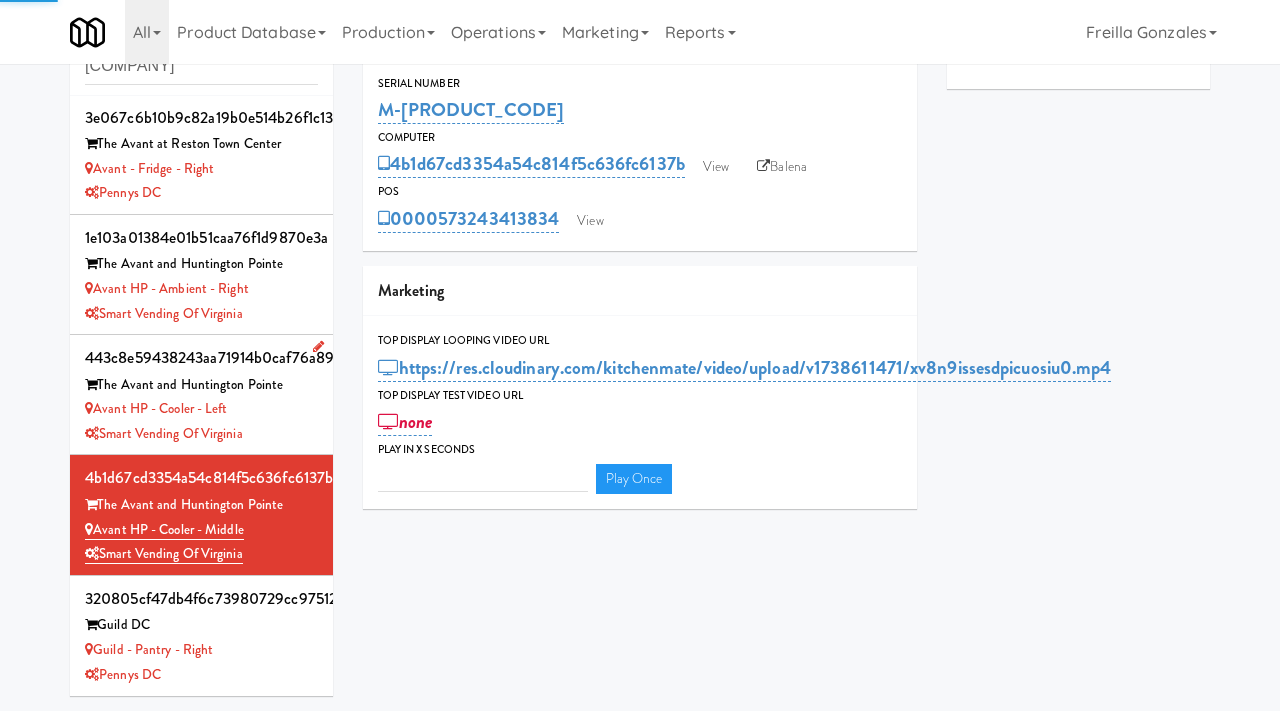 type on "3" 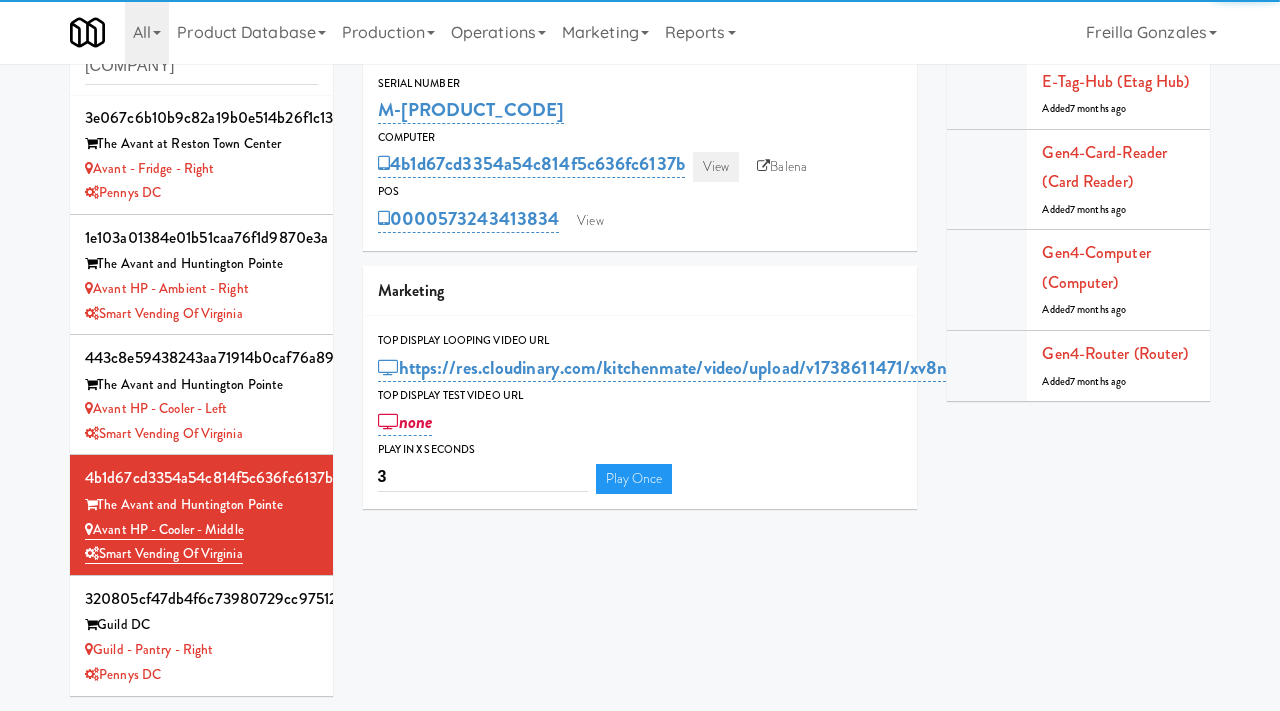 click on "View" at bounding box center [716, 167] 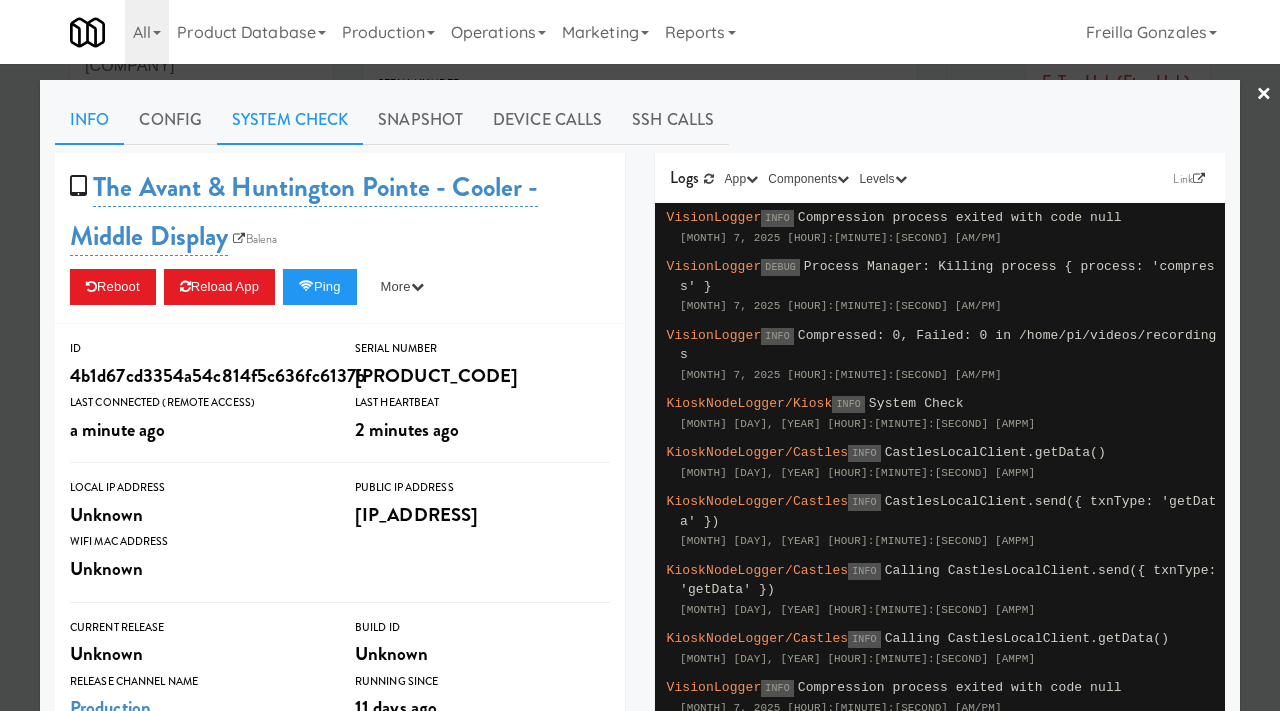 click on "System Check" at bounding box center [290, 120] 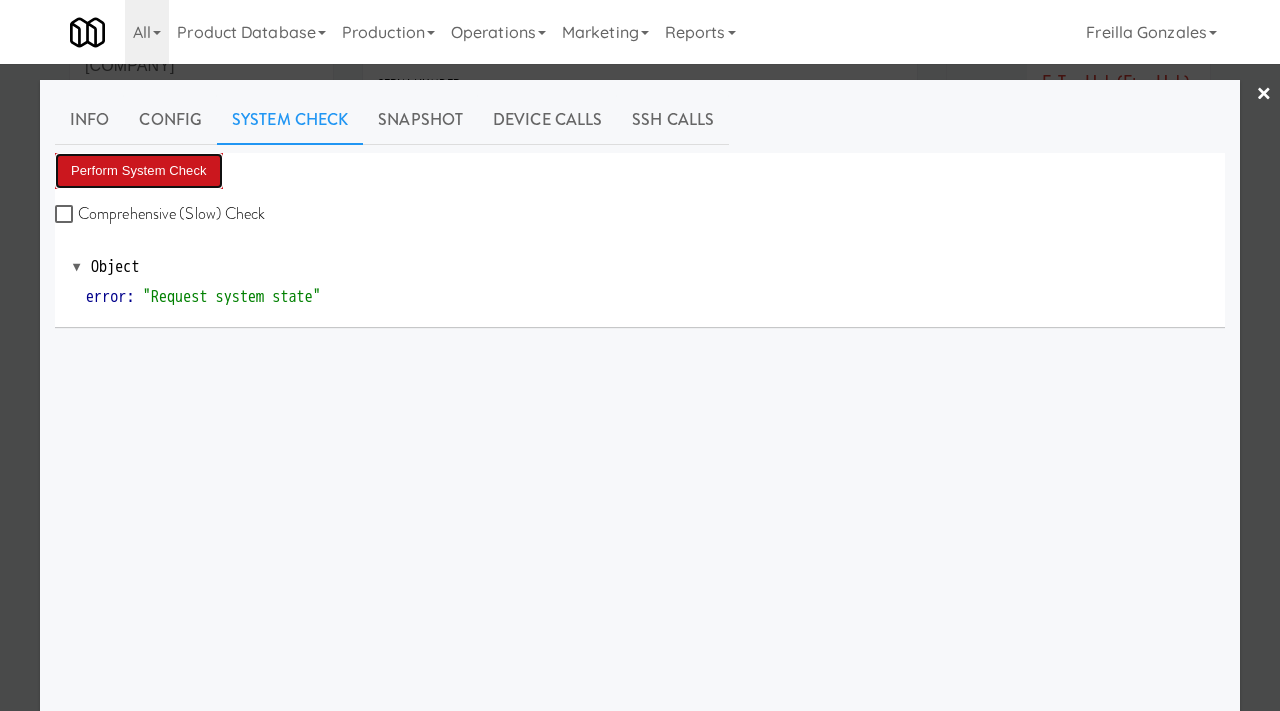 click on "Perform System Check" at bounding box center [139, 171] 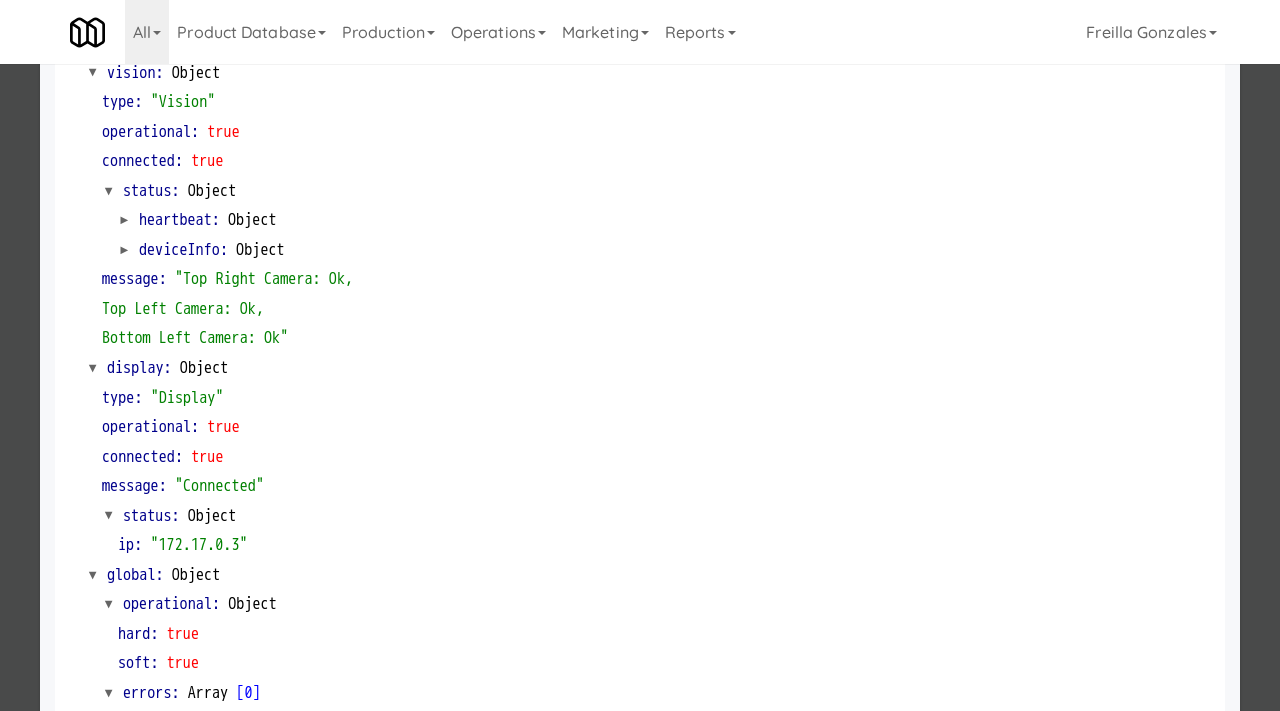 scroll, scrollTop: 842, scrollLeft: 0, axis: vertical 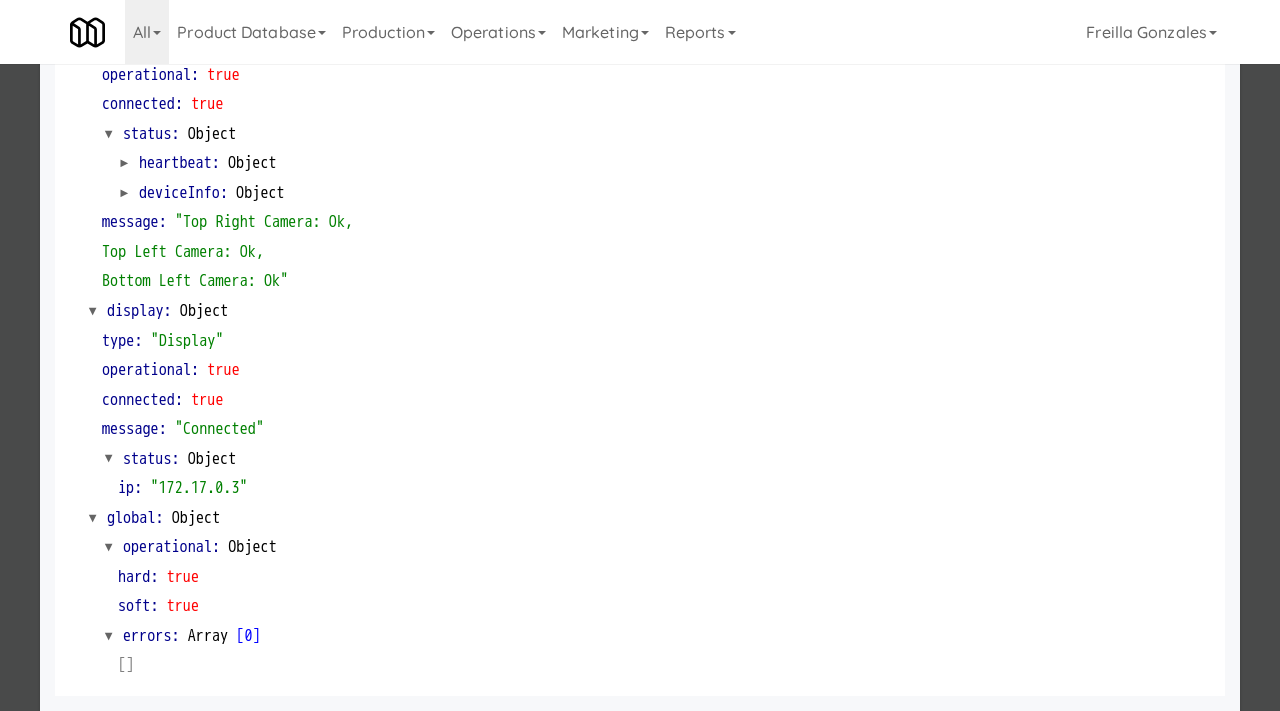 click at bounding box center [640, 355] 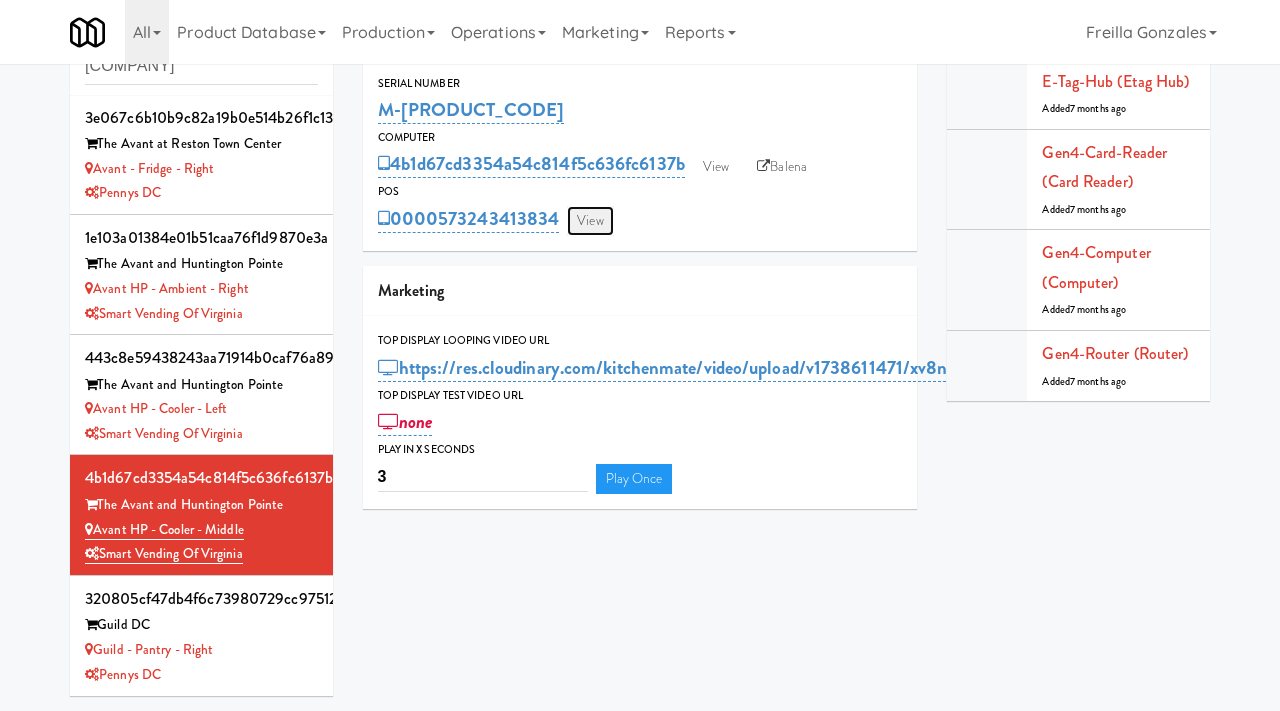 click on "View" at bounding box center (590, 221) 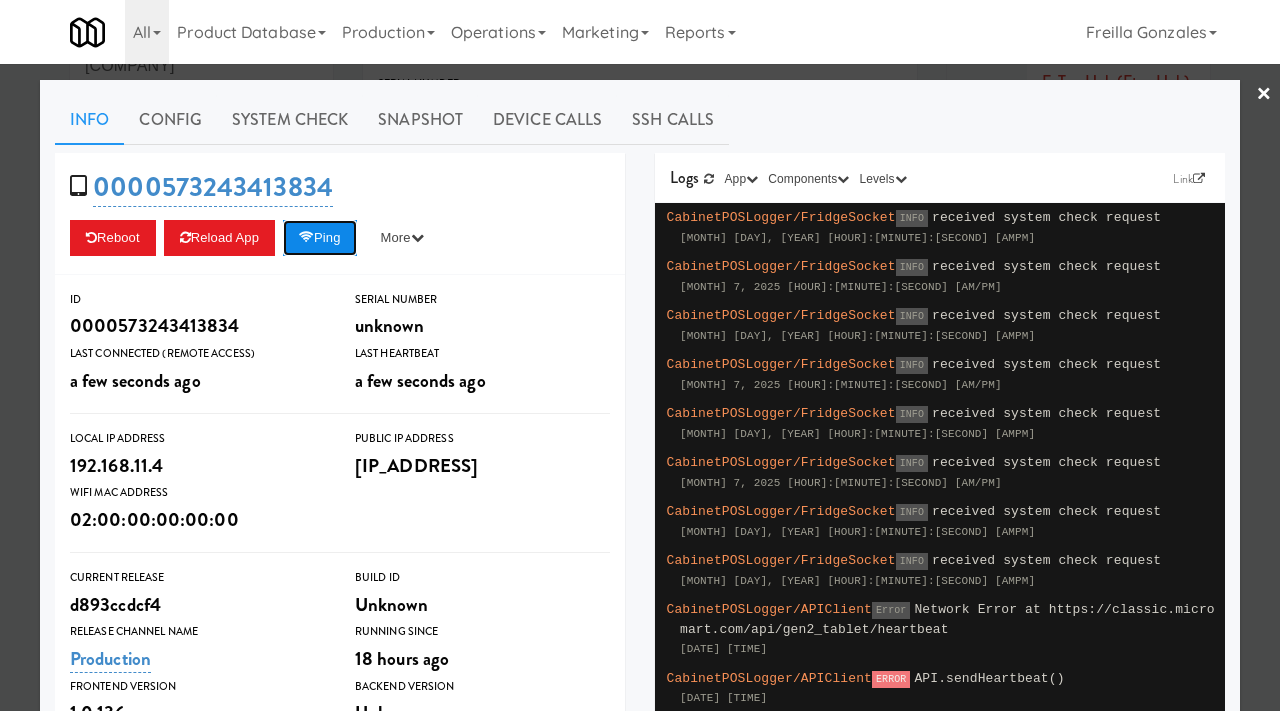 click on "Ping" at bounding box center [320, 238] 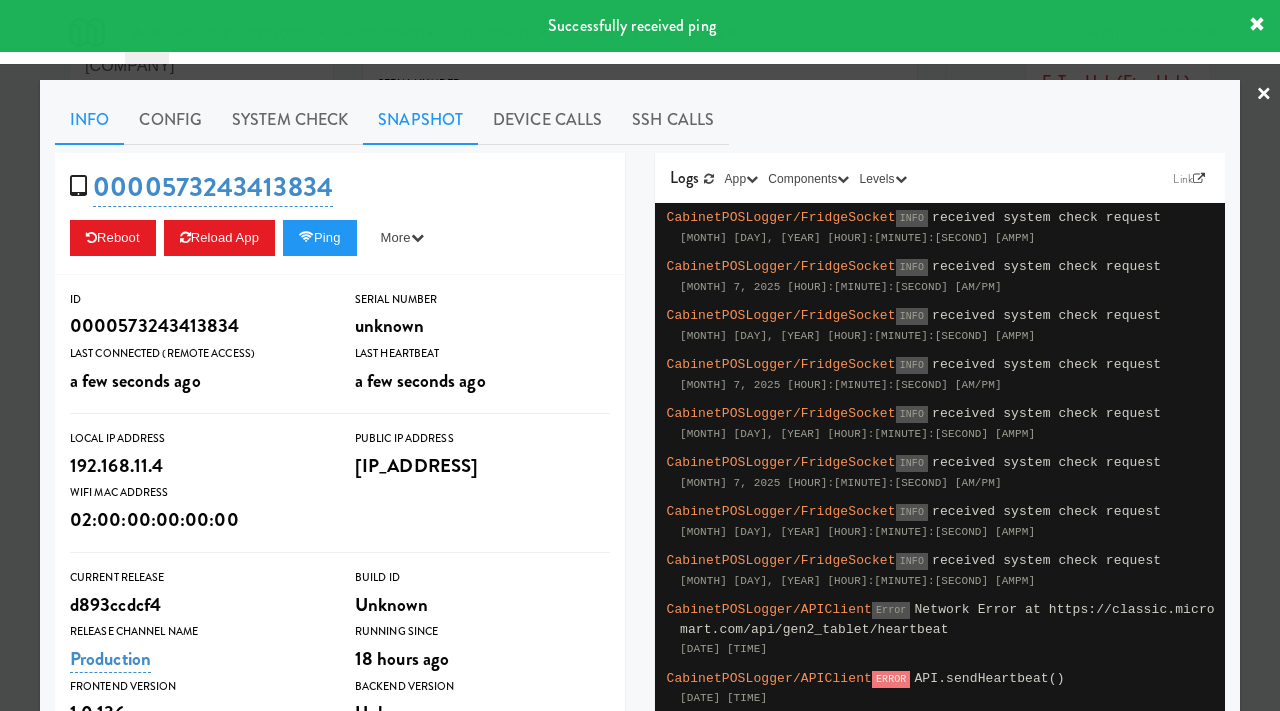 click on "Snapshot" at bounding box center (420, 120) 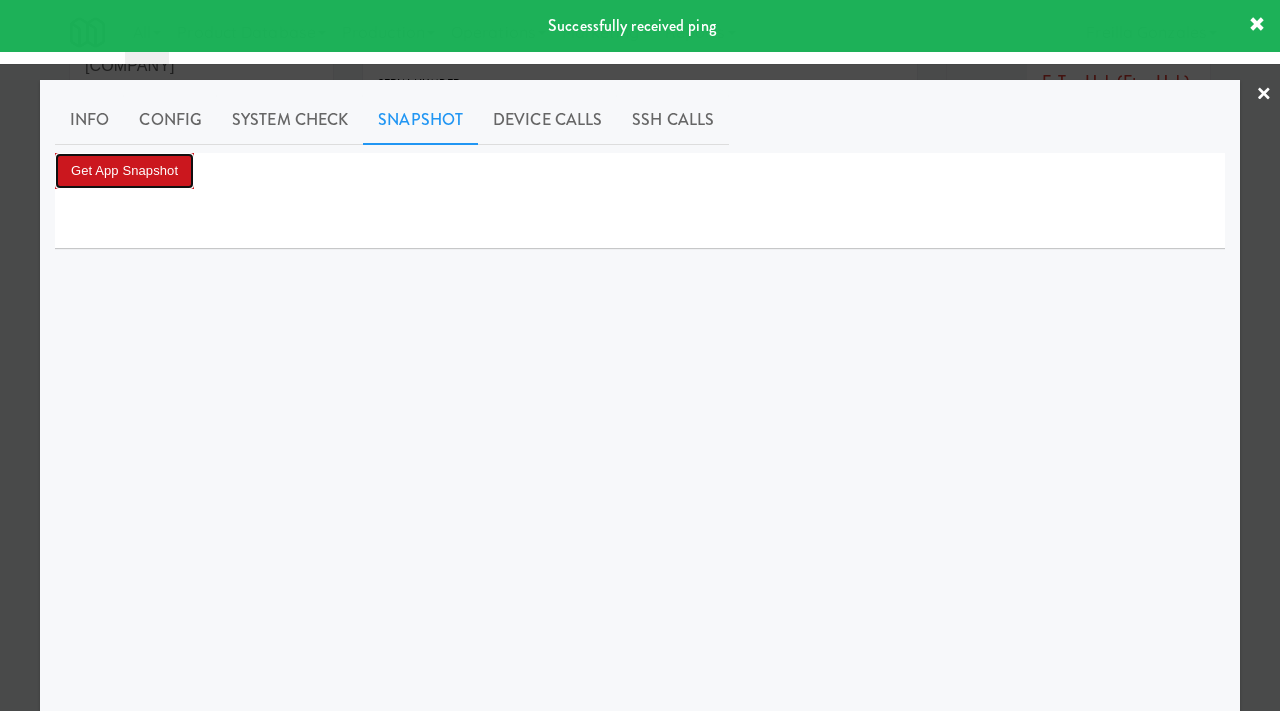 click on "Get App Snapshot" at bounding box center (124, 171) 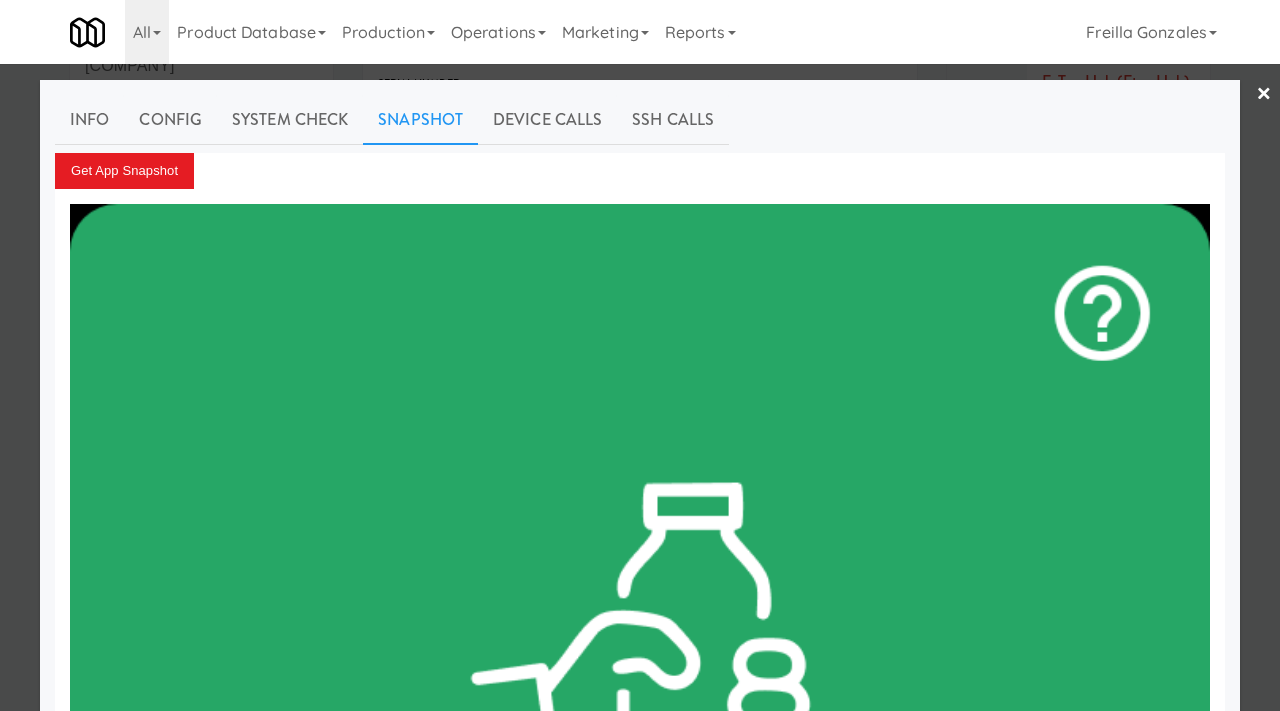 click at bounding box center [640, 355] 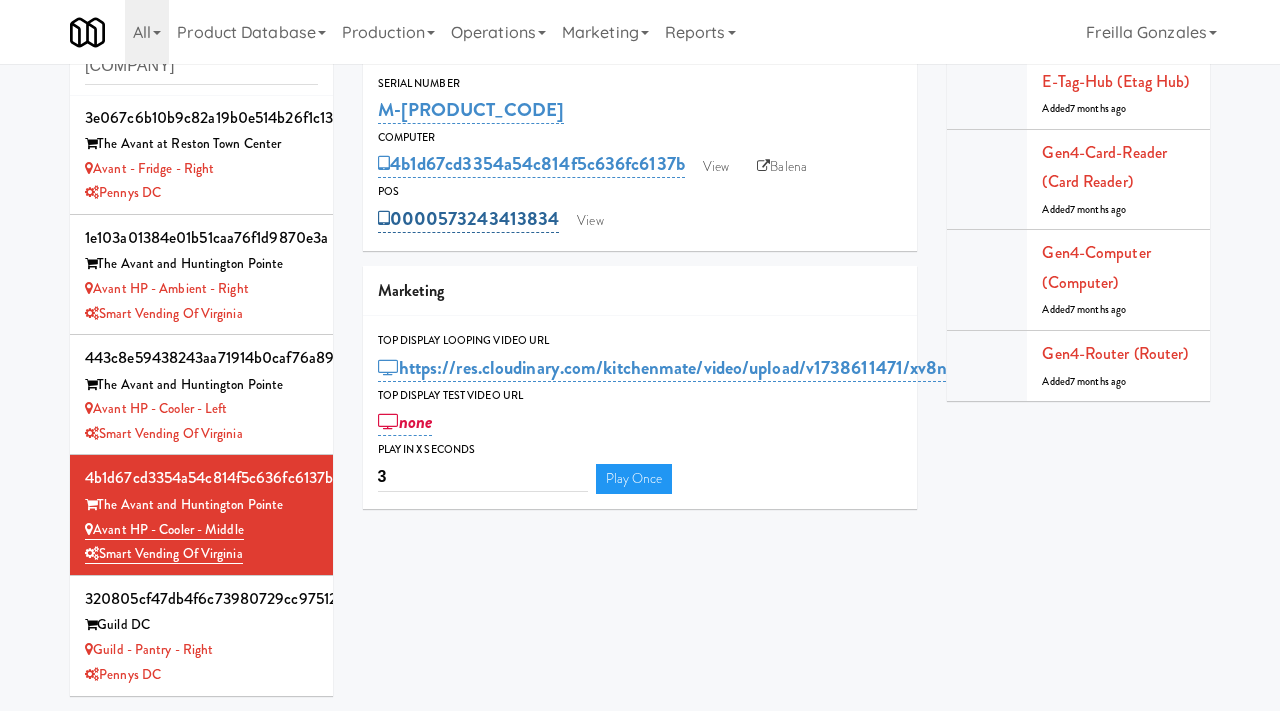 drag, startPoint x: 564, startPoint y: 207, endPoint x: 445, endPoint y: 211, distance: 119.06721 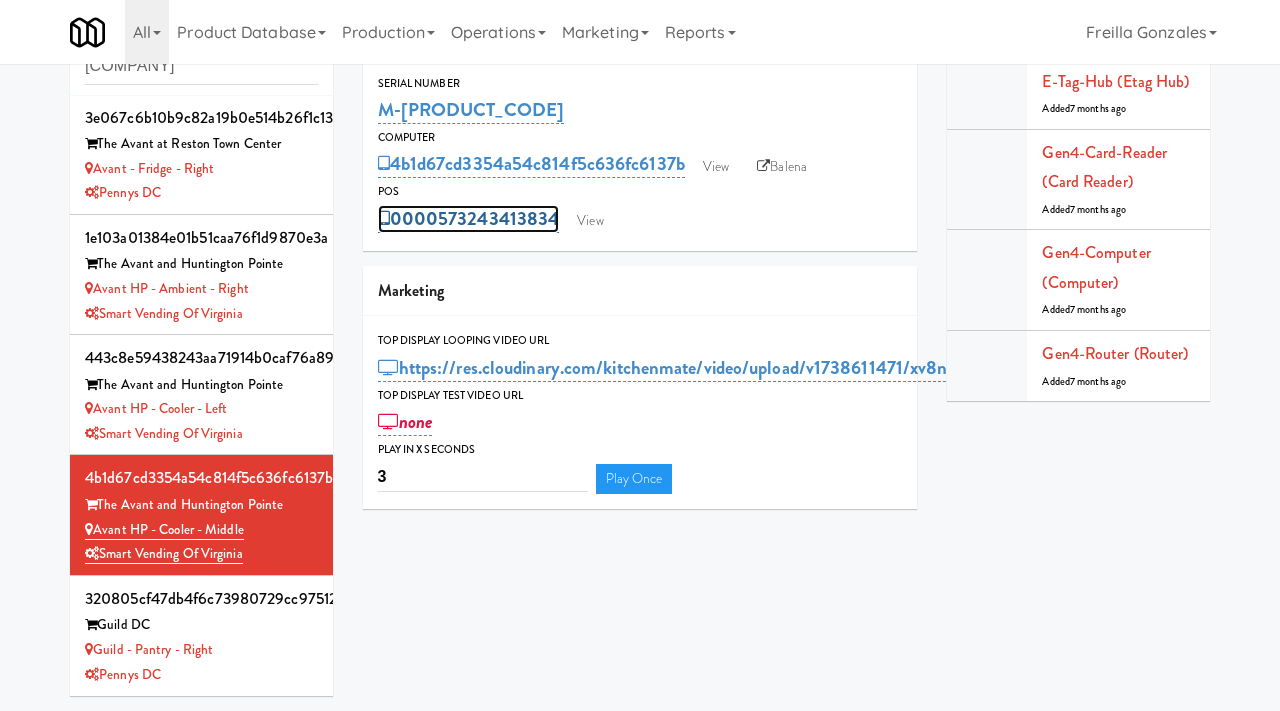 copy on "[SERIAL]" 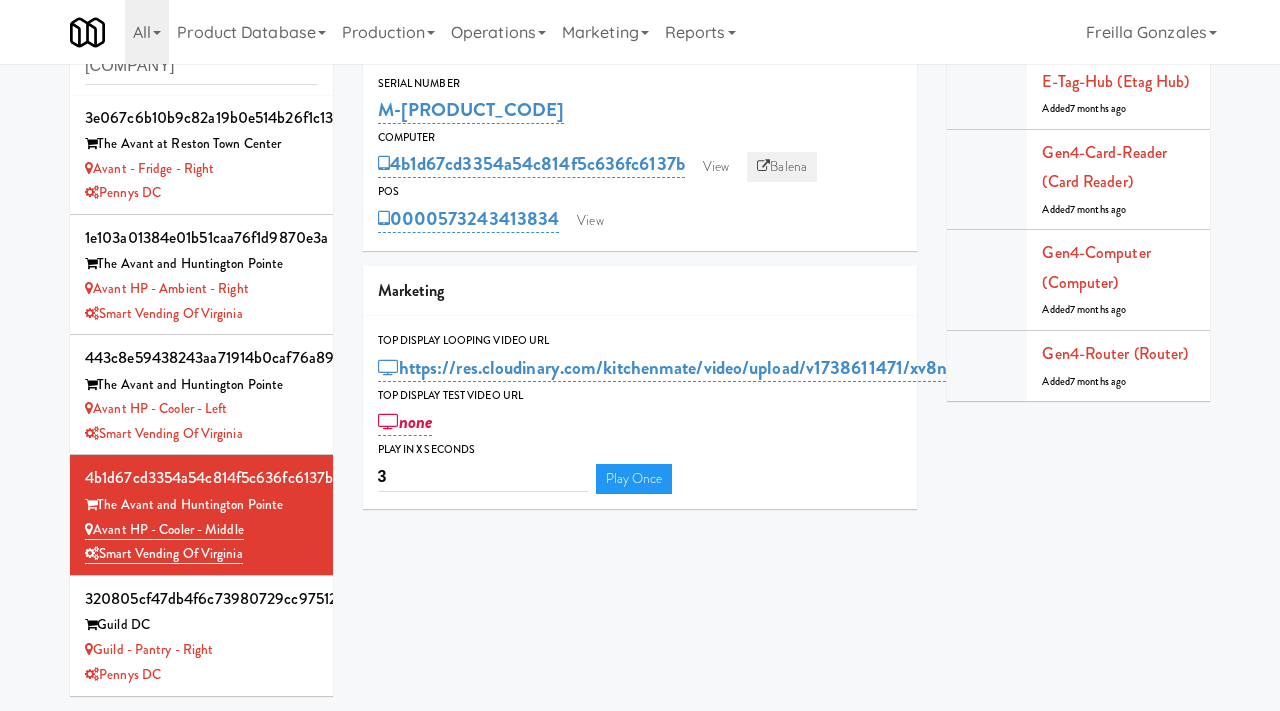 click on "Balena" at bounding box center (782, 167) 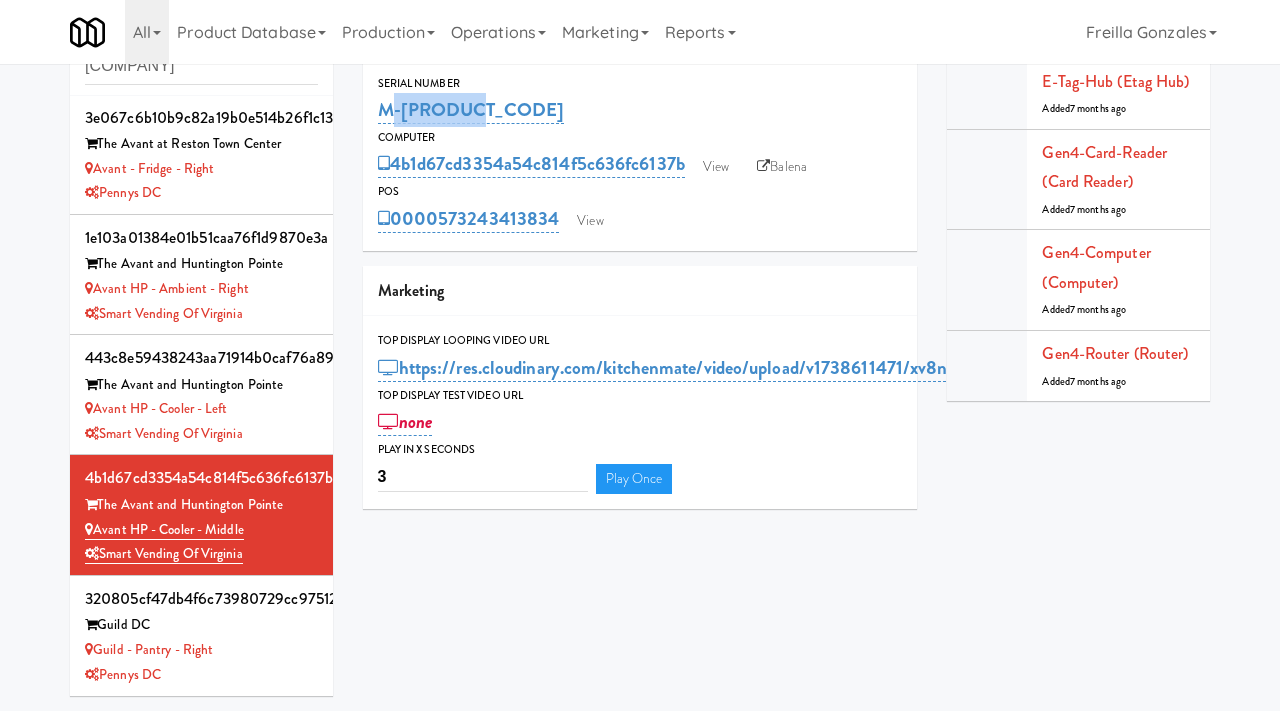 drag, startPoint x: 470, startPoint y: 109, endPoint x: 370, endPoint y: 102, distance: 100.2447 